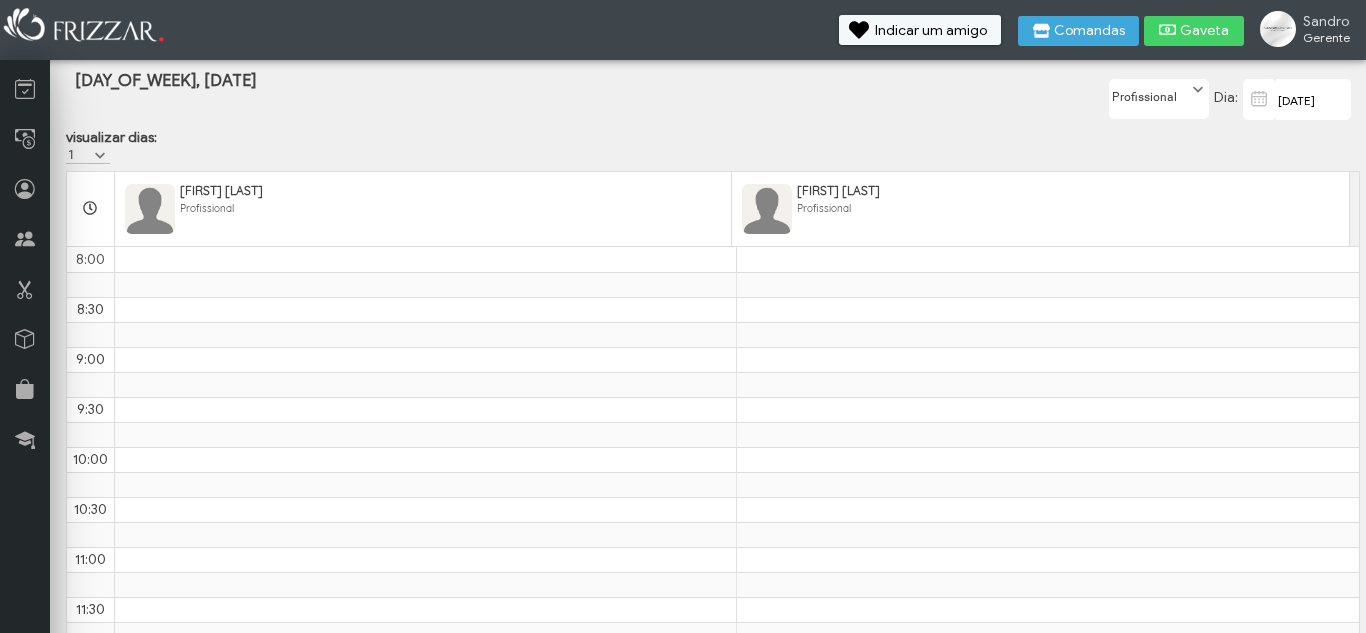 scroll, scrollTop: 0, scrollLeft: 0, axis: both 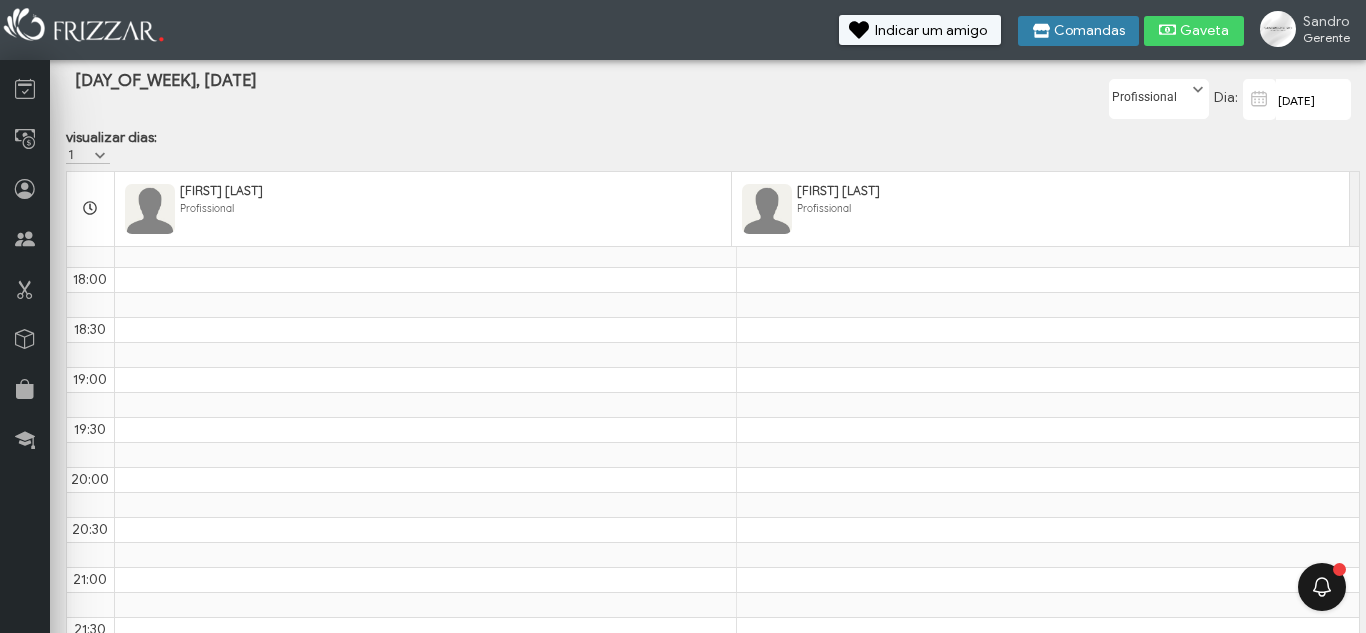 click on "Comandas" at bounding box center [1089, 31] 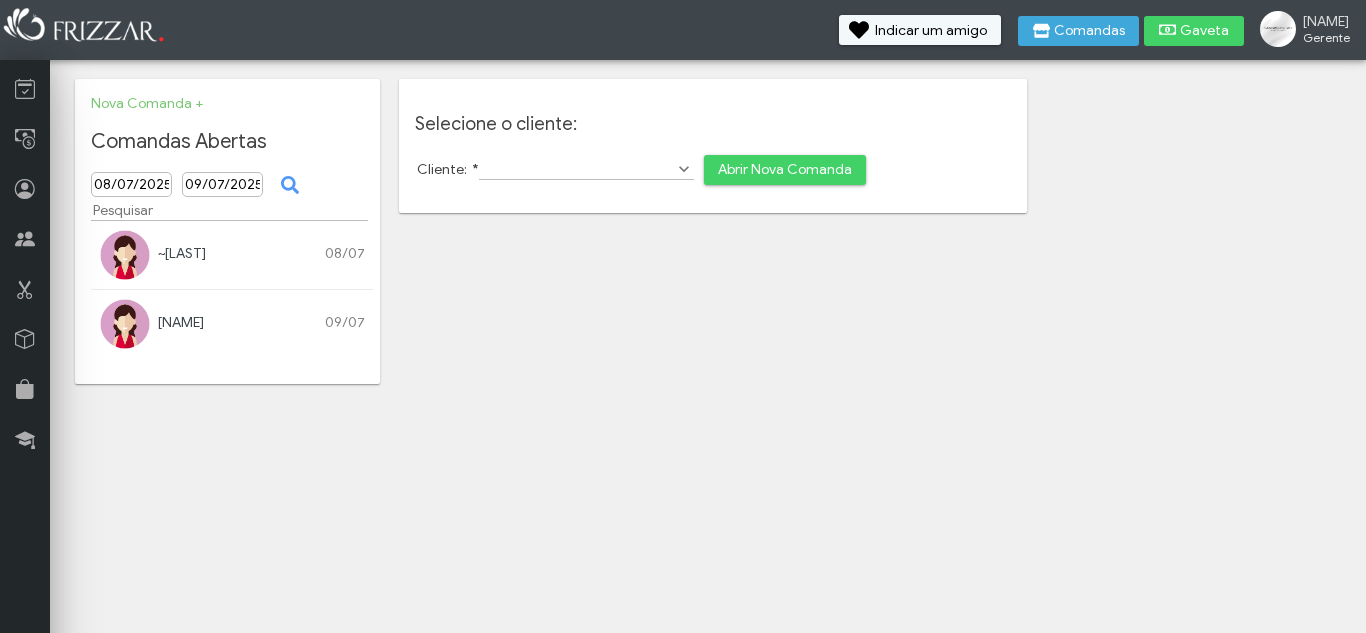 scroll, scrollTop: 0, scrollLeft: 0, axis: both 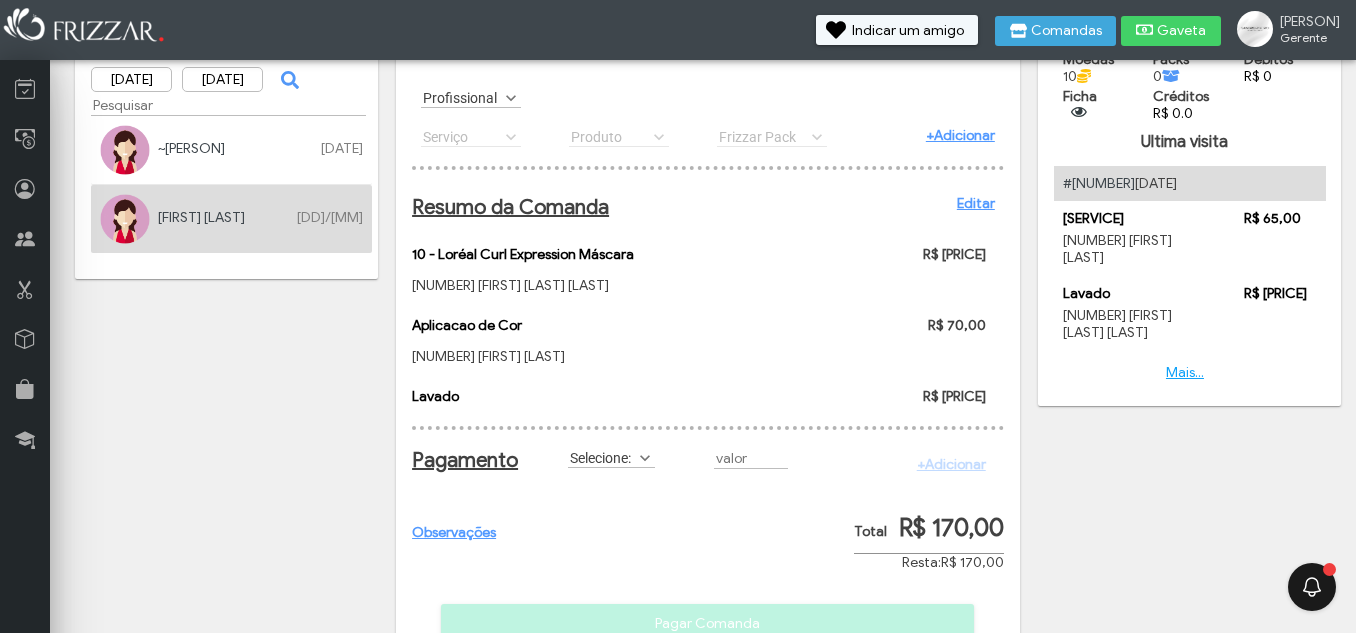 click on "Editar" at bounding box center (976, 203) 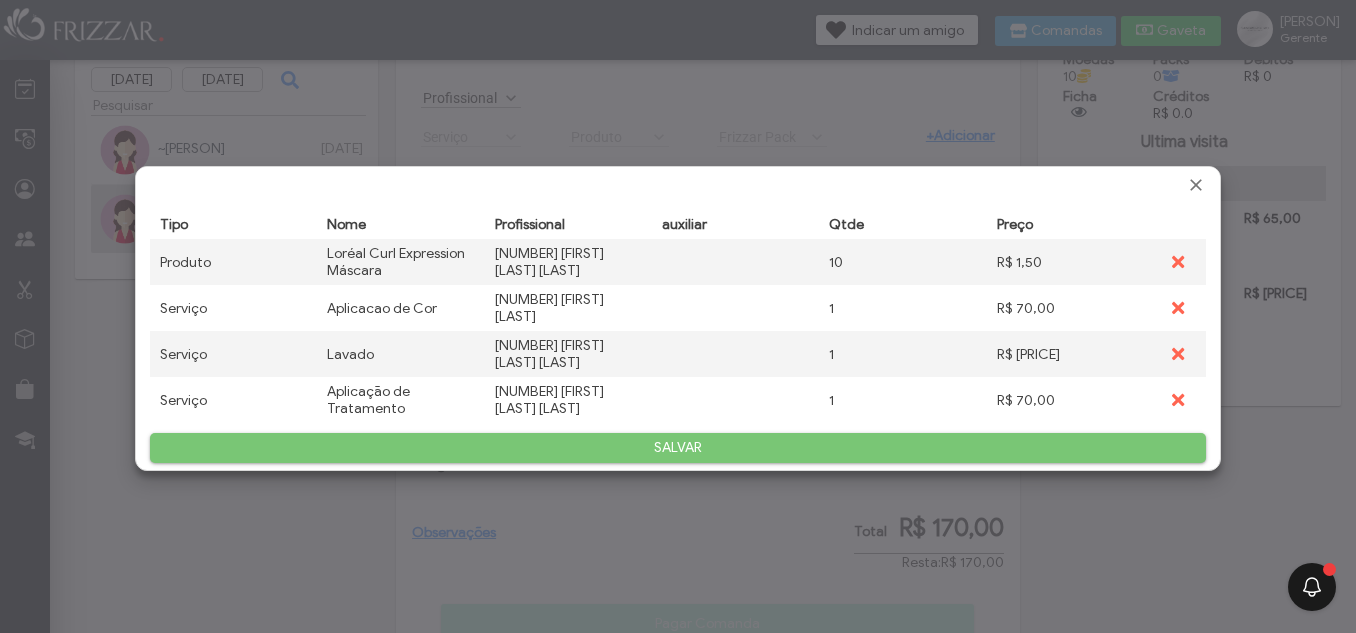 click on "R$ 70,00" at bounding box center (1071, 308) 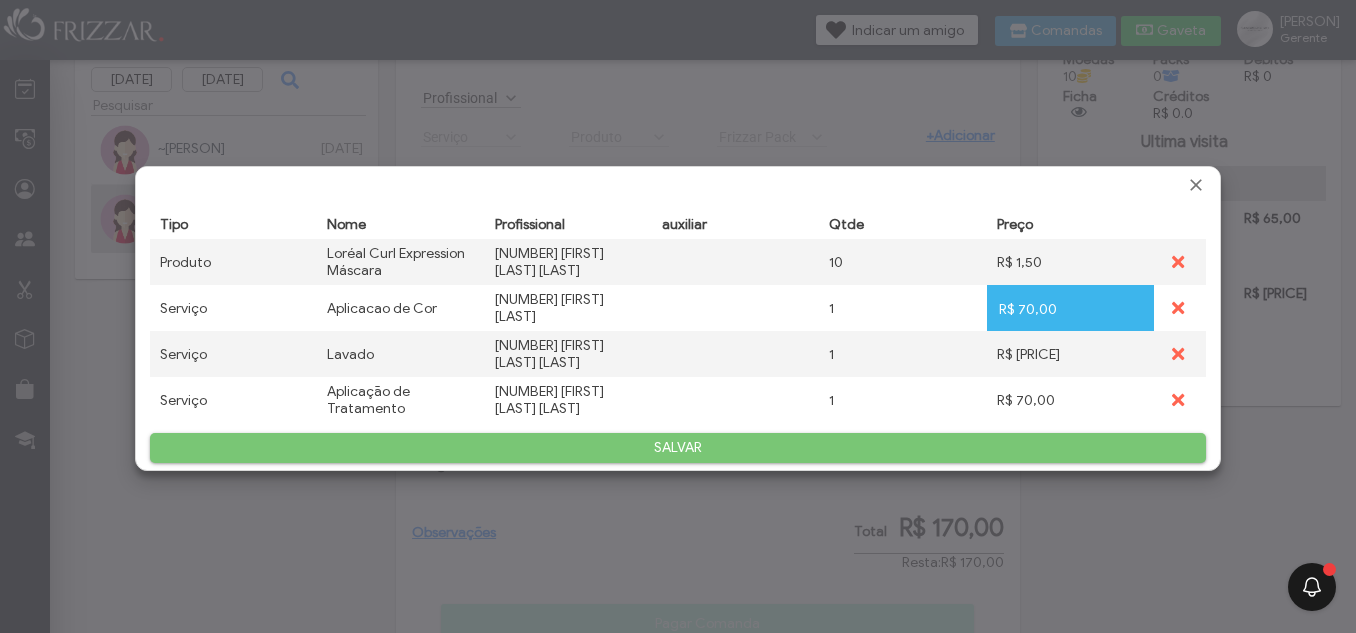 scroll, scrollTop: 0, scrollLeft: 10, axis: horizontal 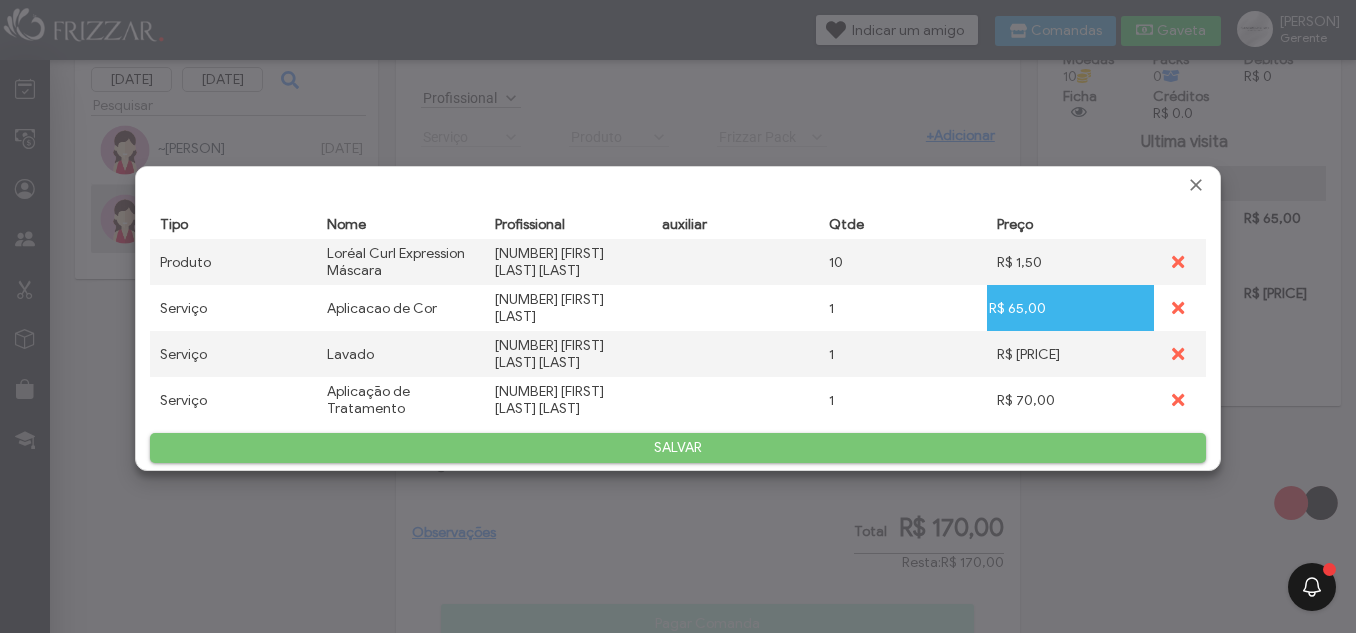 click on "R$ 70,00" at bounding box center [1071, 400] 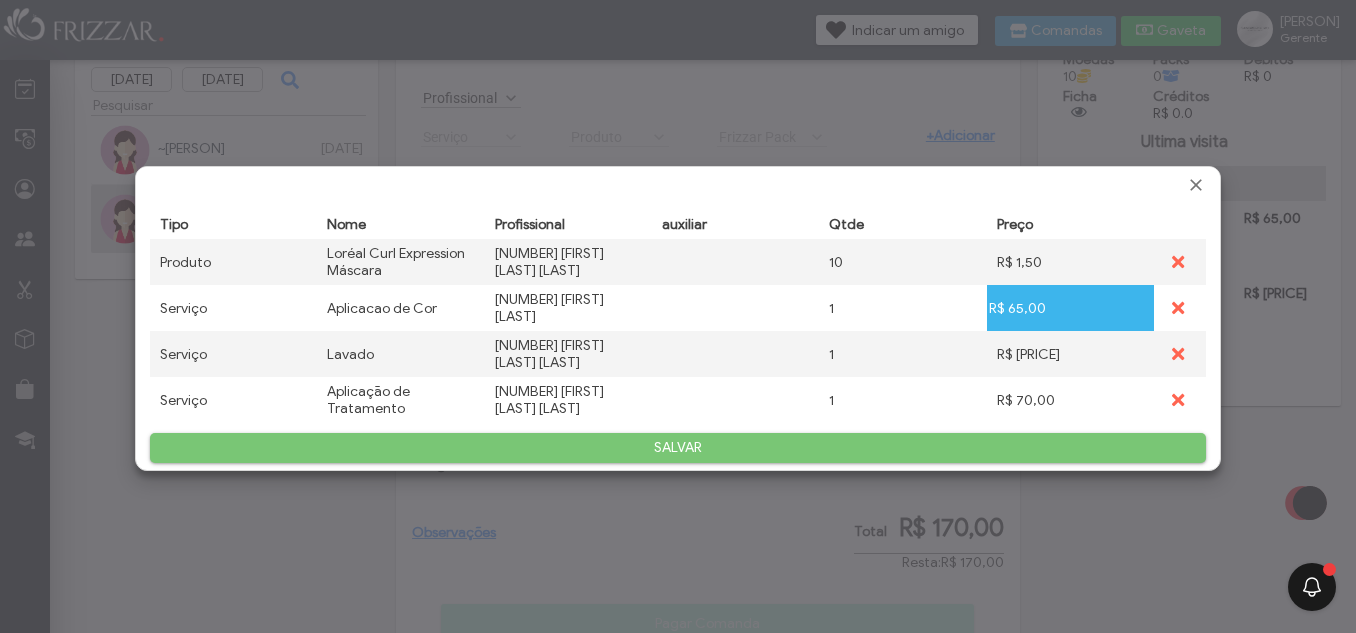 scroll, scrollTop: 0, scrollLeft: 10, axis: horizontal 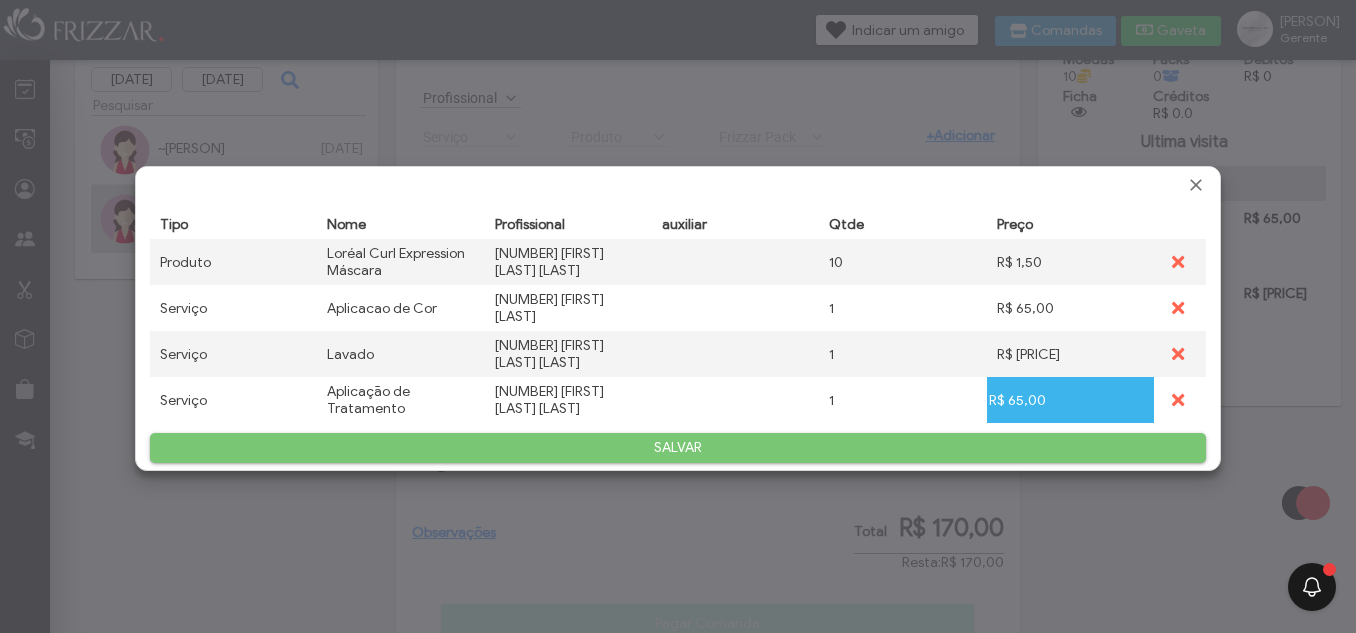 click on "SALVAR" at bounding box center (678, 448) 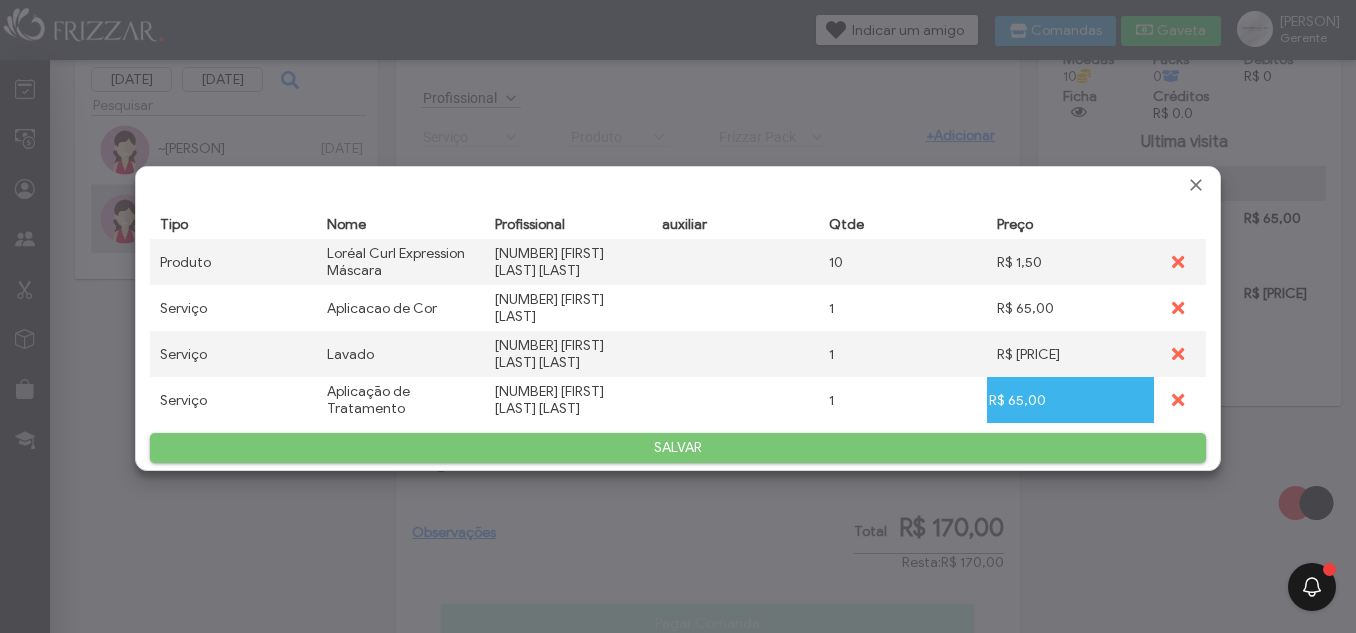 scroll, scrollTop: 0, scrollLeft: 0, axis: both 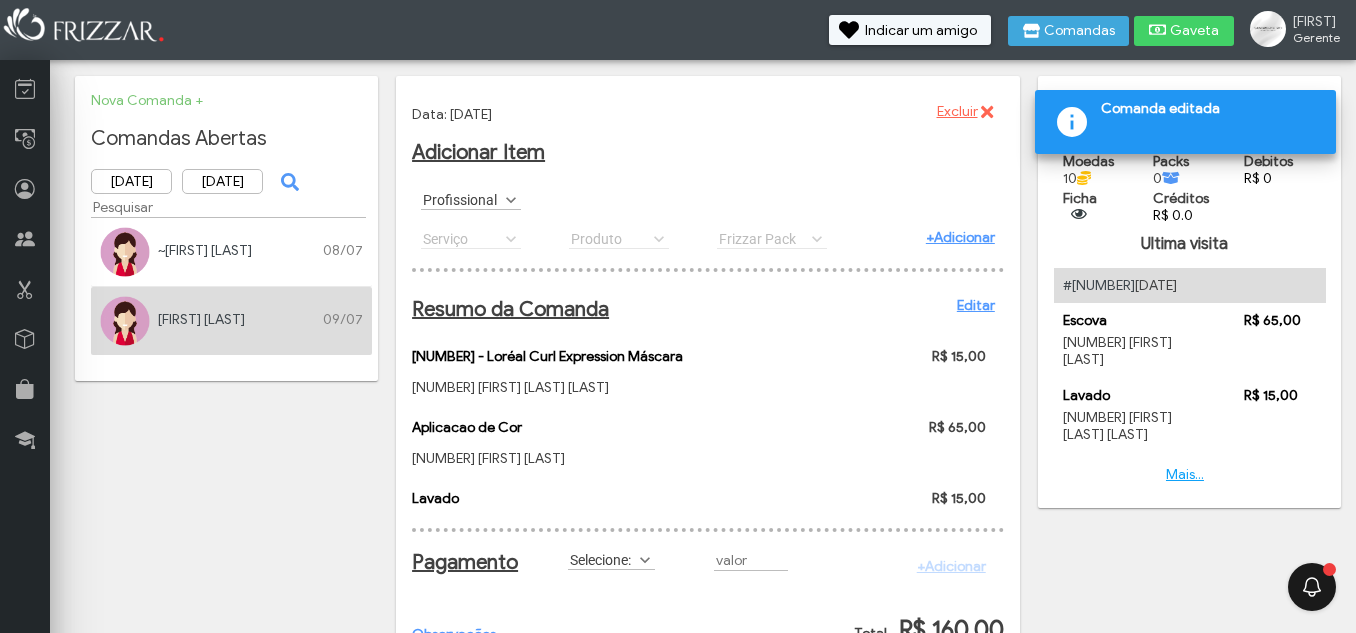 click on "Profissional" at bounding box center (462, 199) 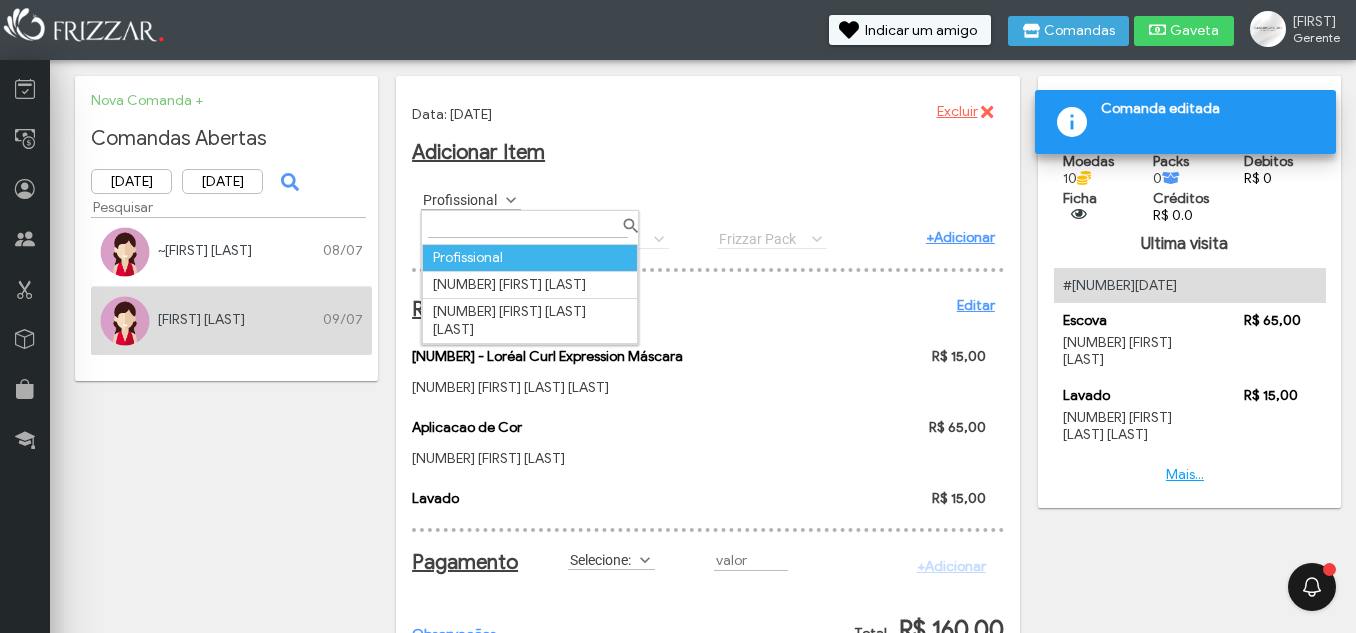scroll, scrollTop: 11, scrollLeft: 103, axis: both 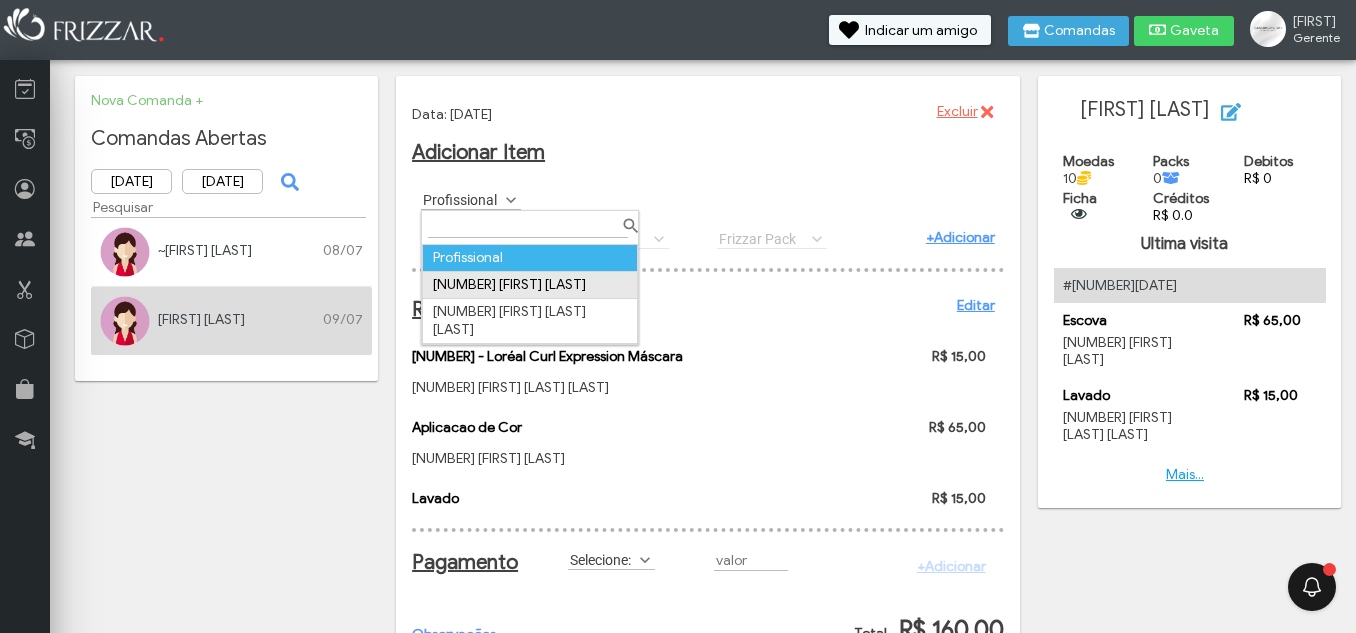 click on "[FIRST] [LAST]" at bounding box center [530, 284] 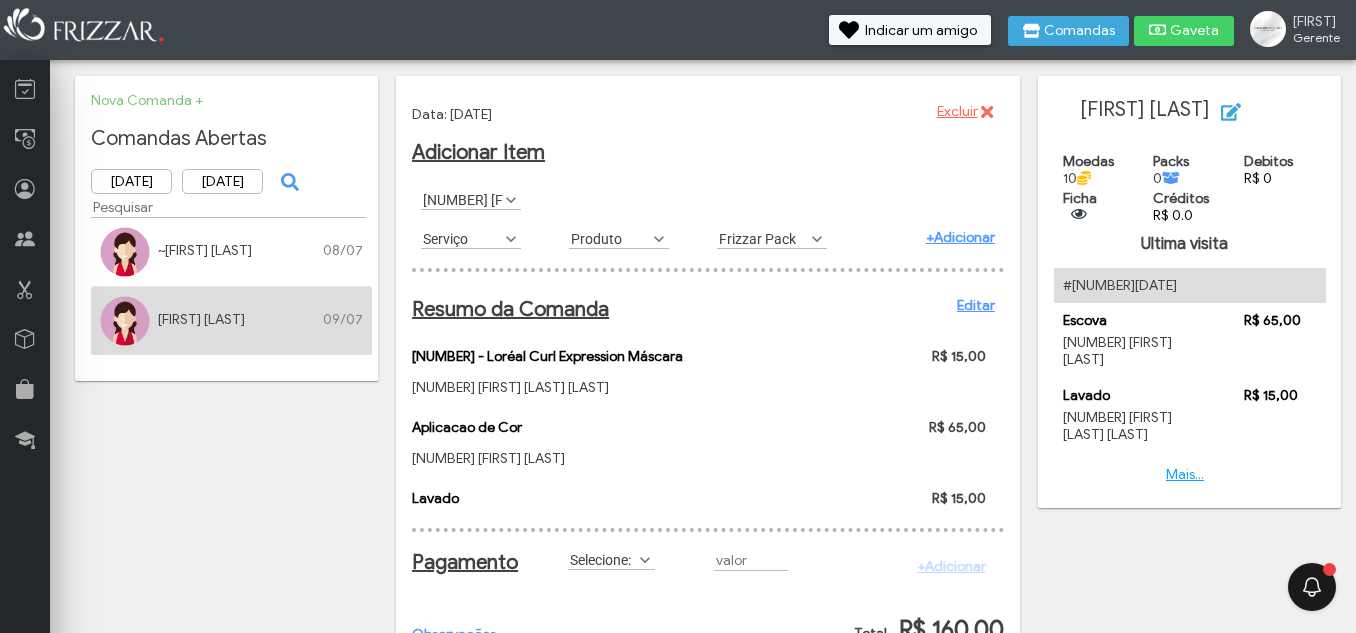 click on "Serviço" at bounding box center (462, 238) 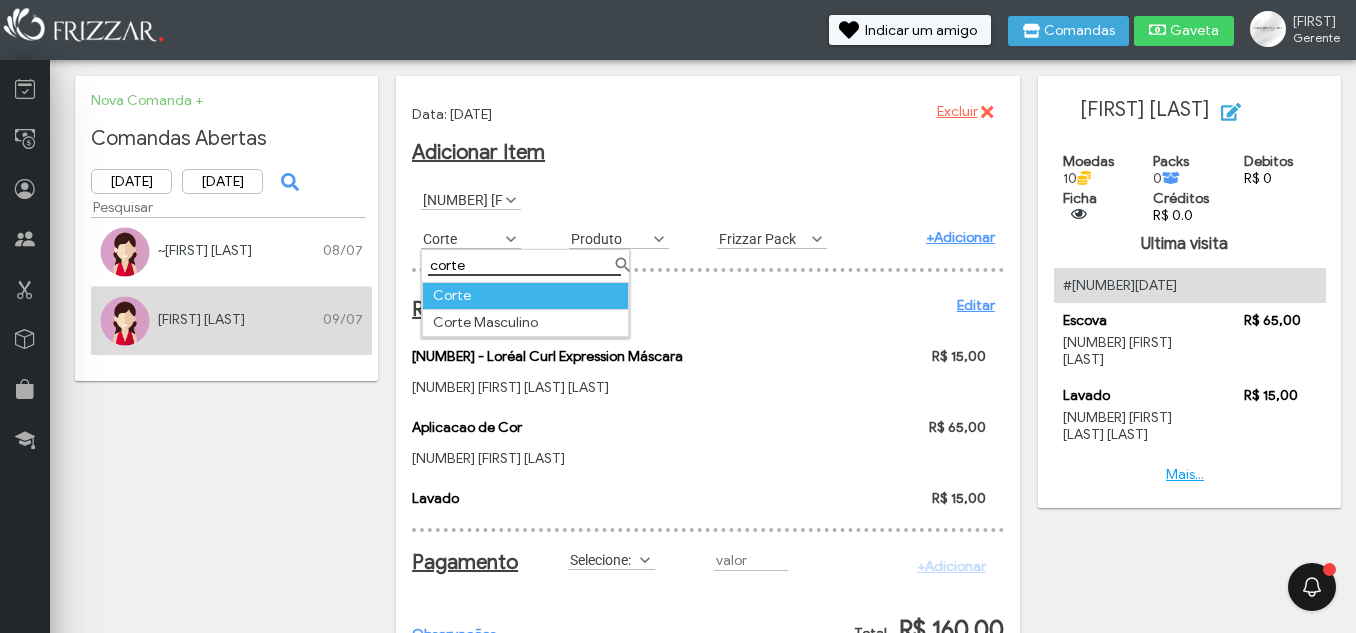 type on "corte" 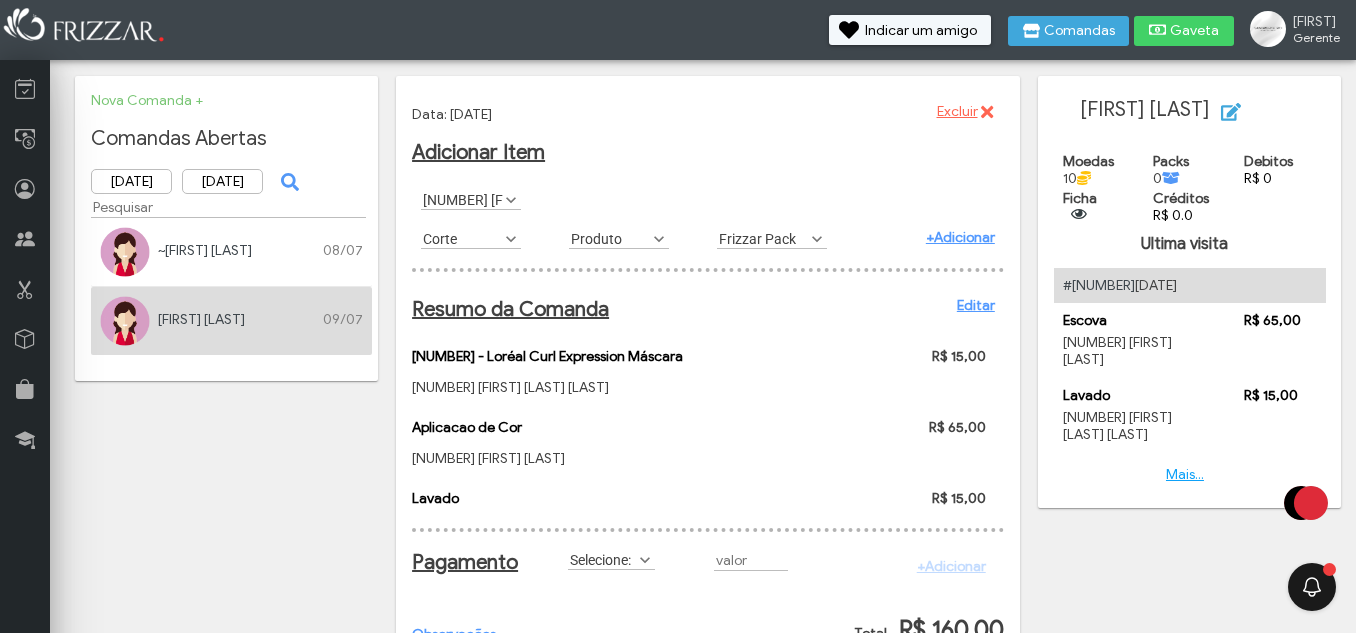 click on "+Adicionar" at bounding box center [960, 237] 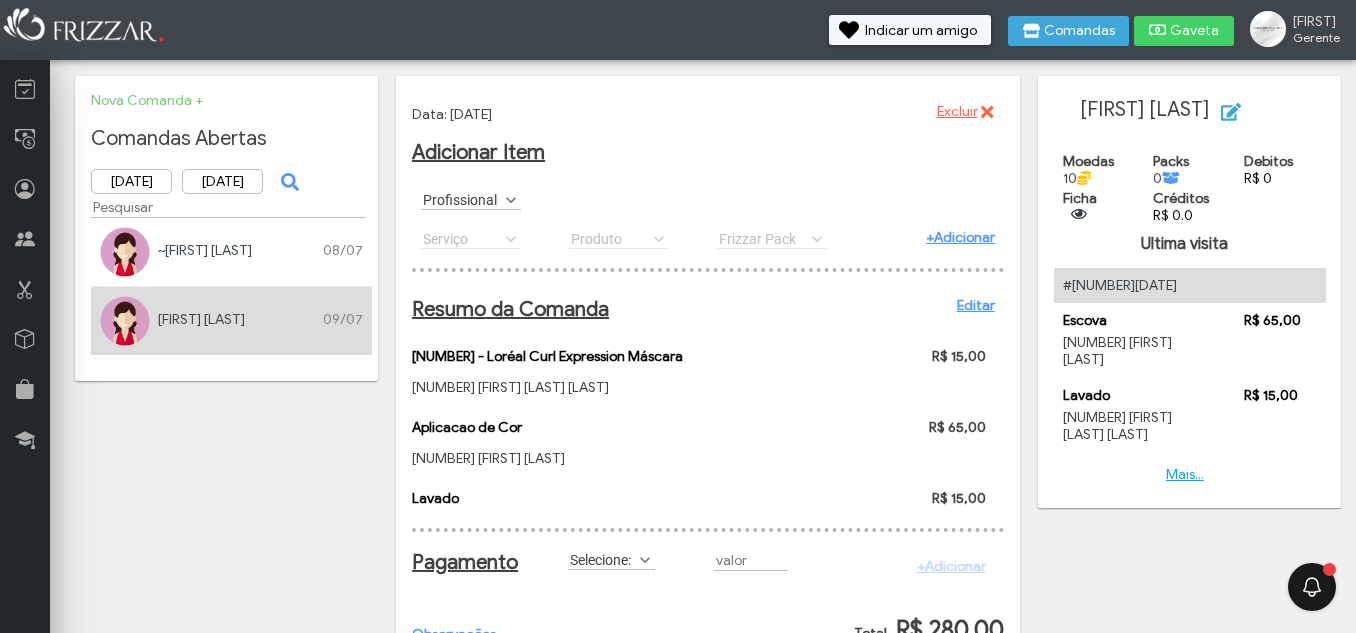 click on "Editar" at bounding box center [976, 305] 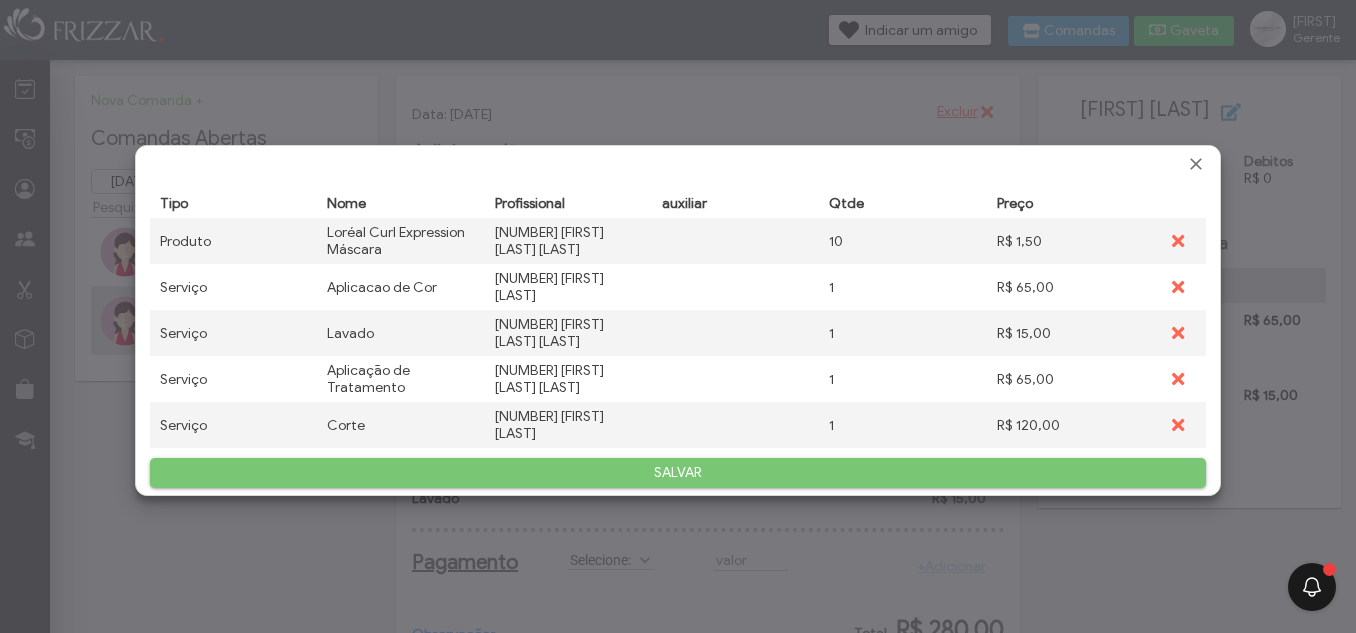 click on "R$ 120,00" at bounding box center [1071, 425] 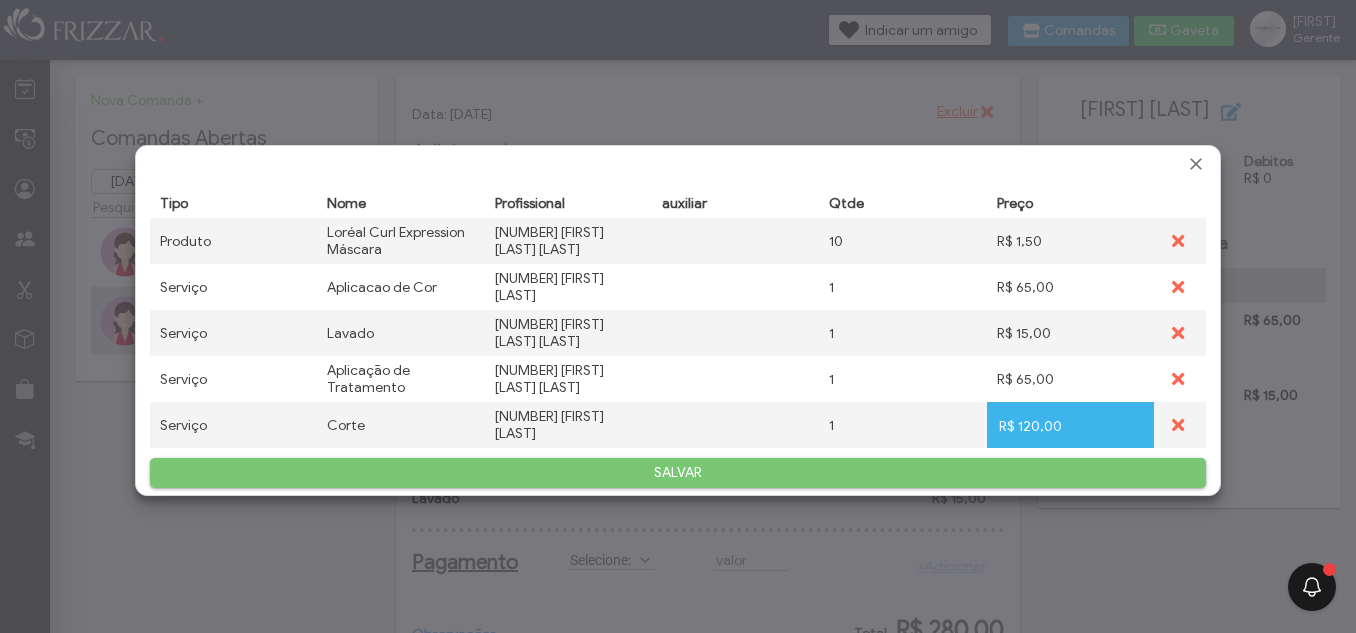 scroll, scrollTop: 0, scrollLeft: 10, axis: horizontal 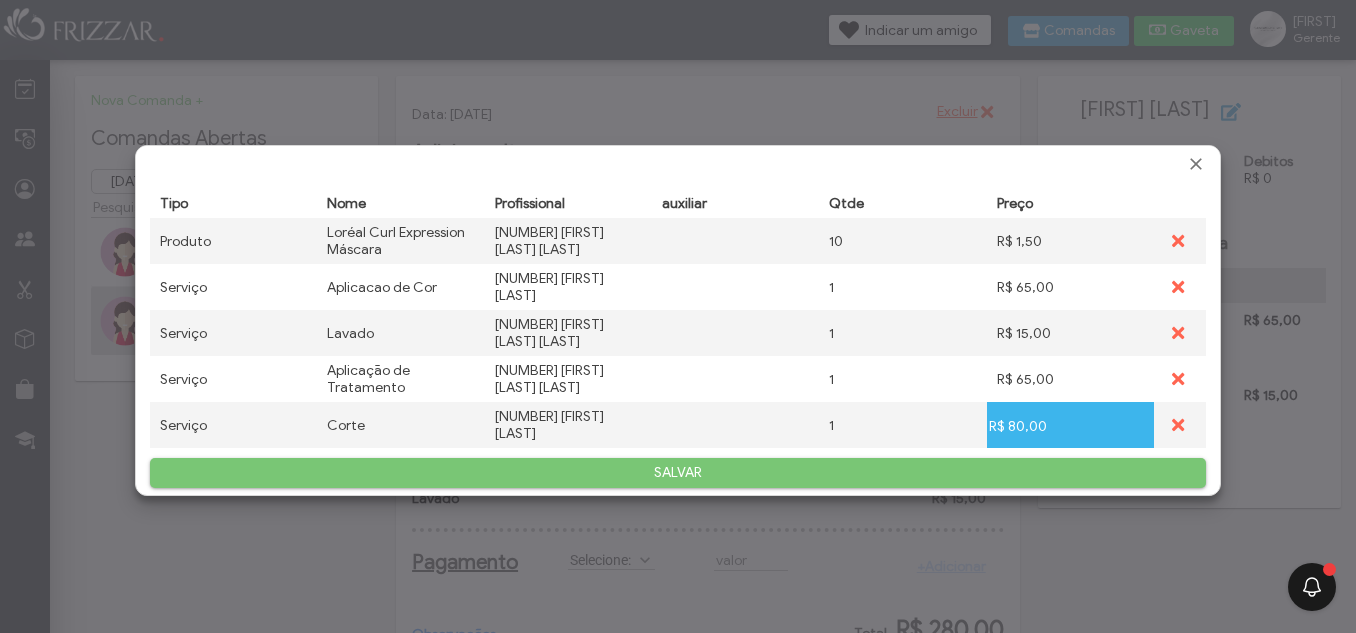 click on "SALVAR" at bounding box center [678, 473] 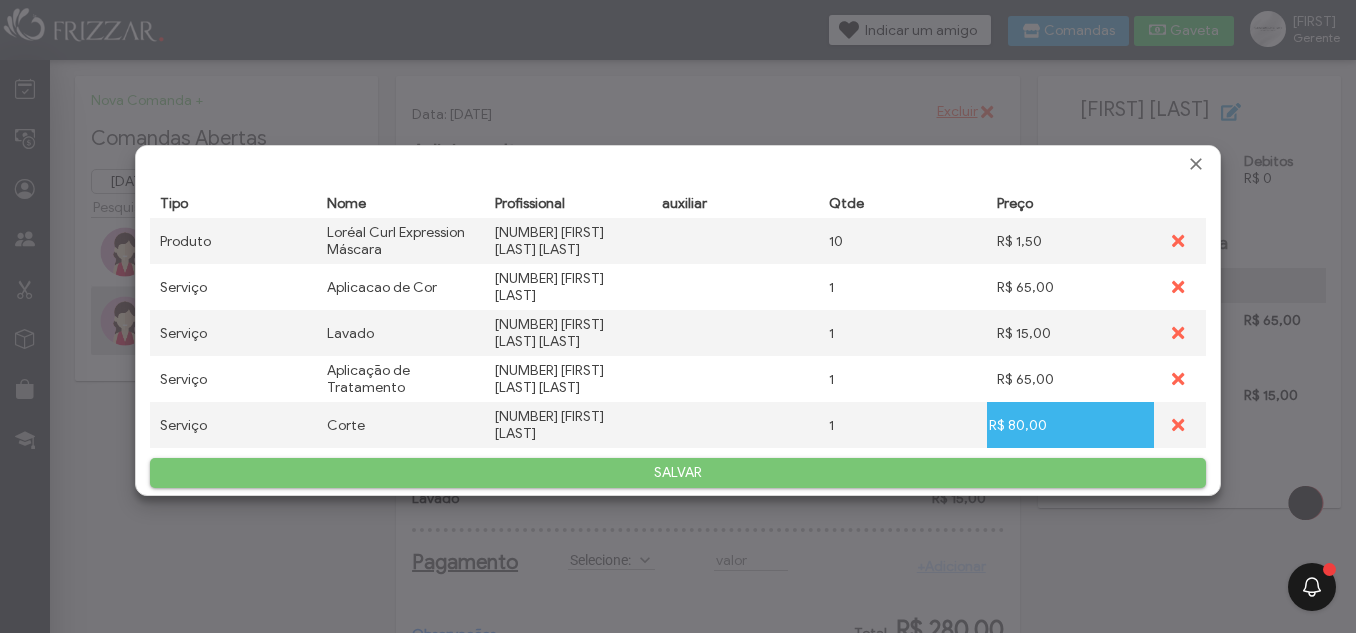 scroll, scrollTop: 0, scrollLeft: 0, axis: both 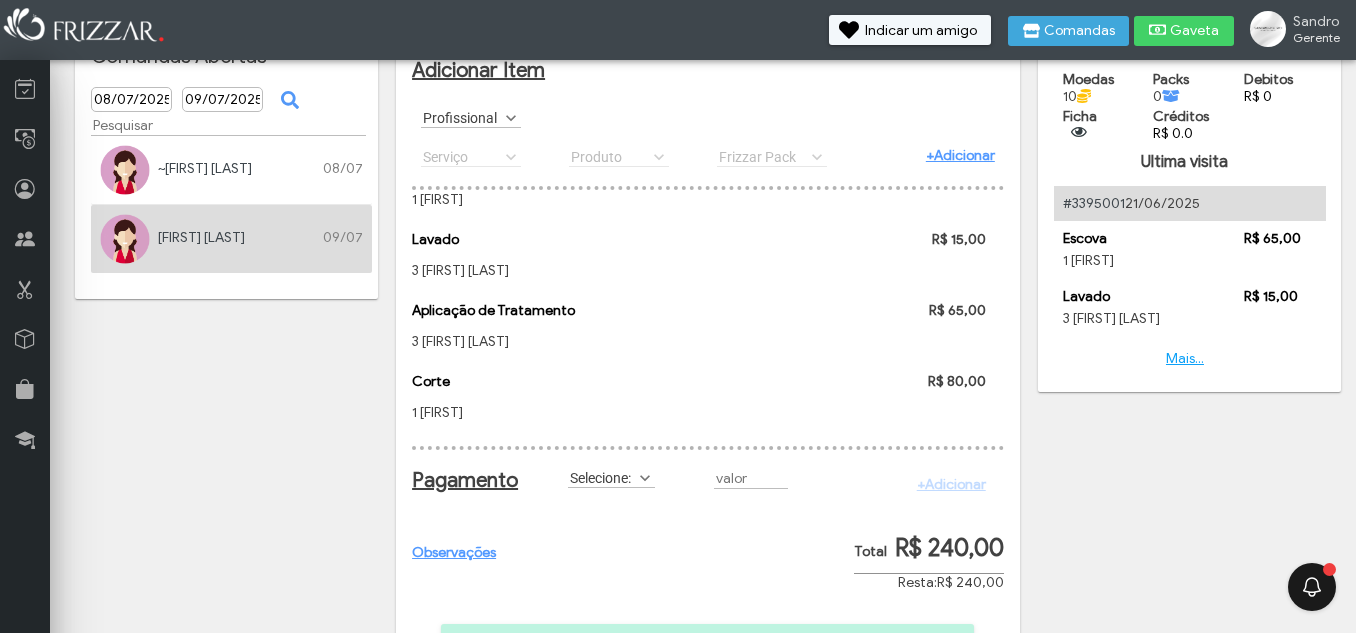 click at bounding box center (645, 478) 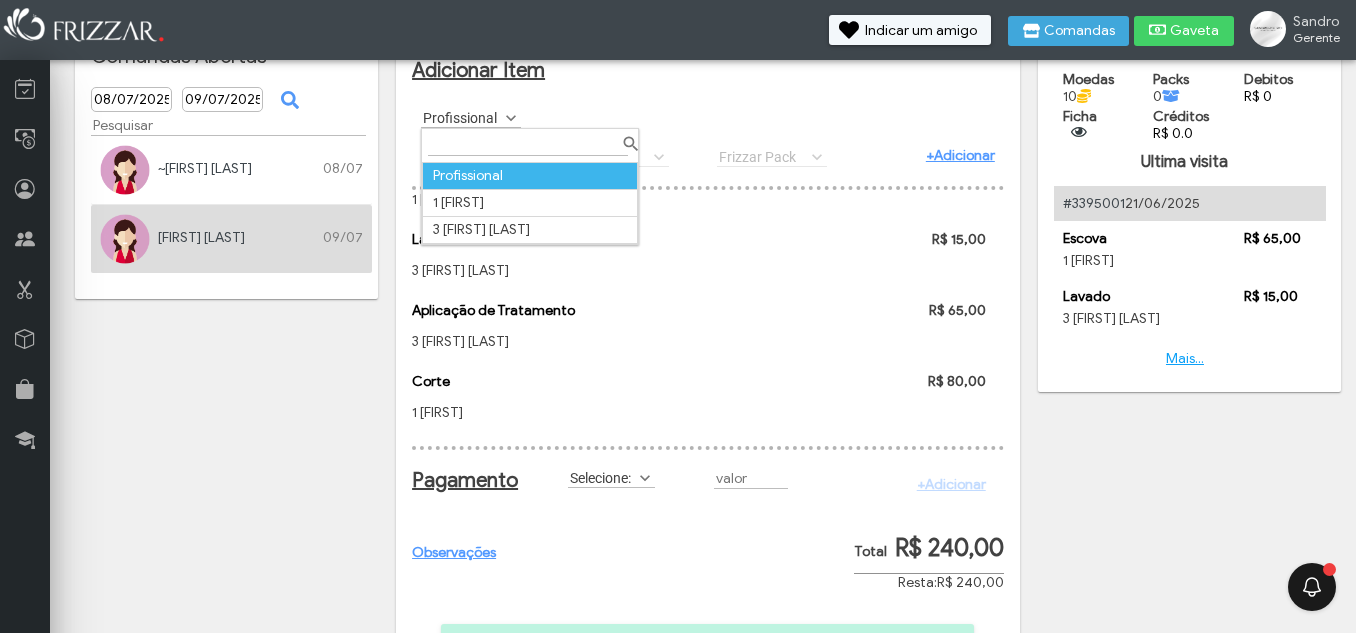 scroll, scrollTop: 11, scrollLeft: 103, axis: both 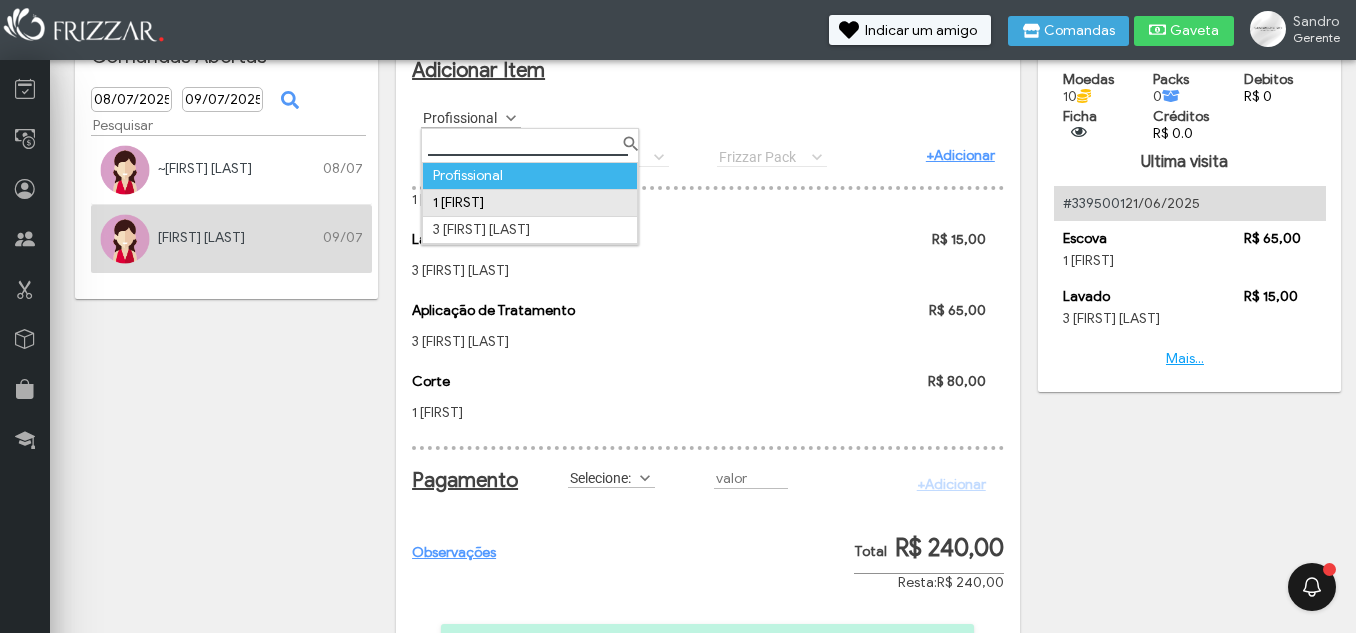 click on "1 Sandro Ribeiro" at bounding box center [530, 202] 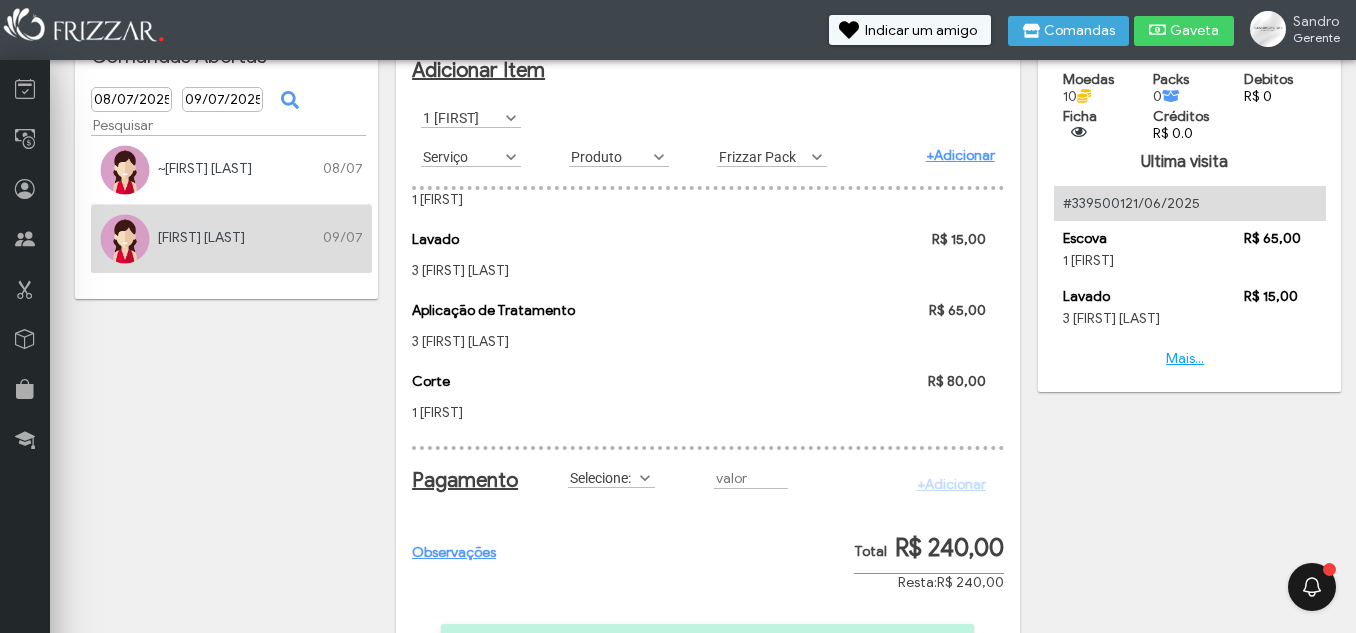 scroll, scrollTop: 11, scrollLeft: 103, axis: both 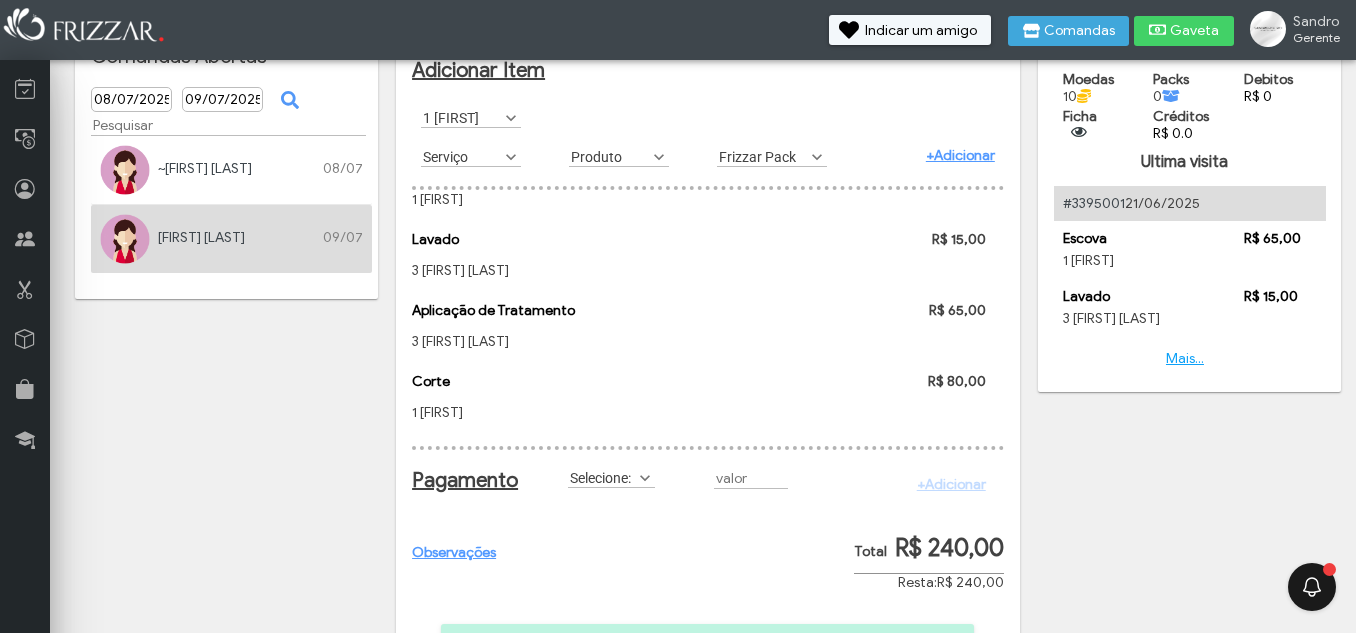 click on "Serviço" at bounding box center [462, 156] 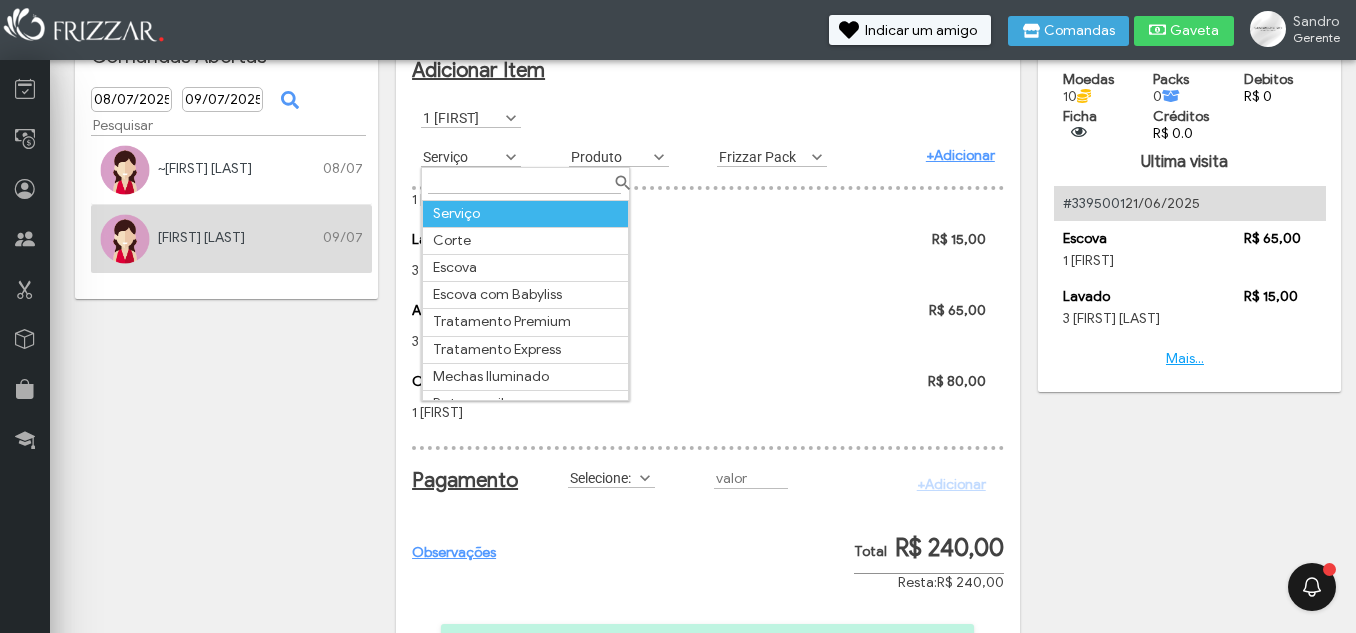 scroll, scrollTop: 11, scrollLeft: 103, axis: both 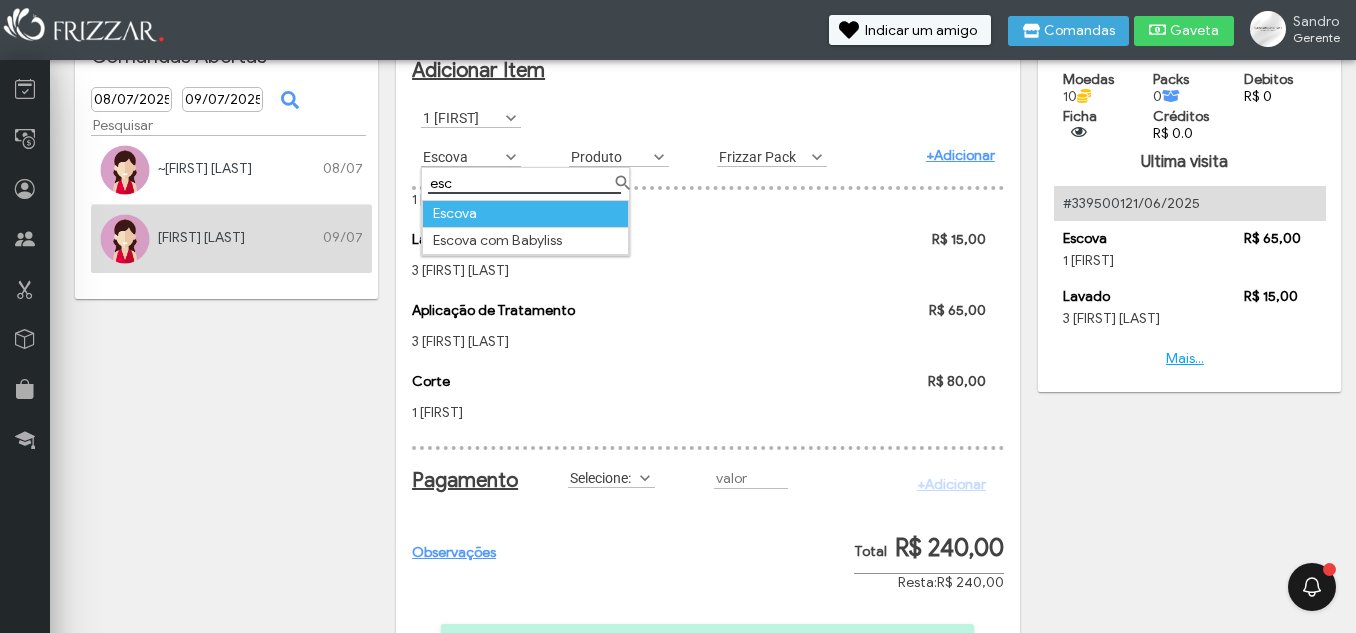 type on "esc" 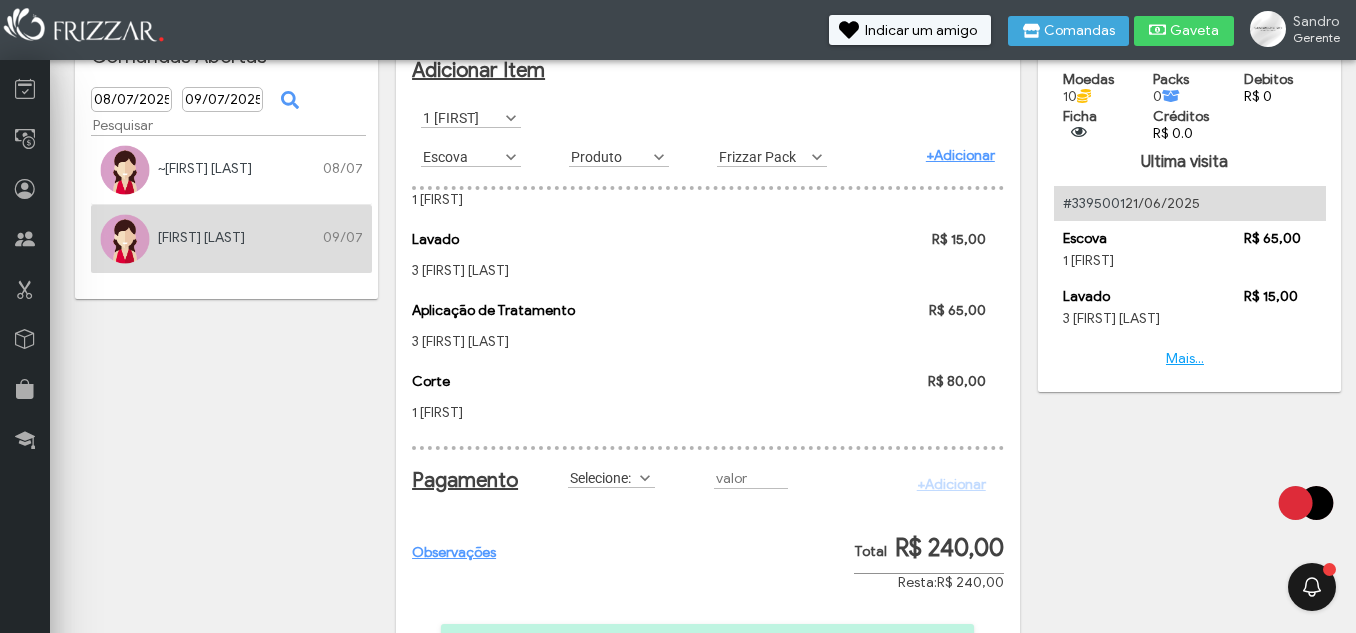 click on "+Adicionar" at bounding box center (960, 155) 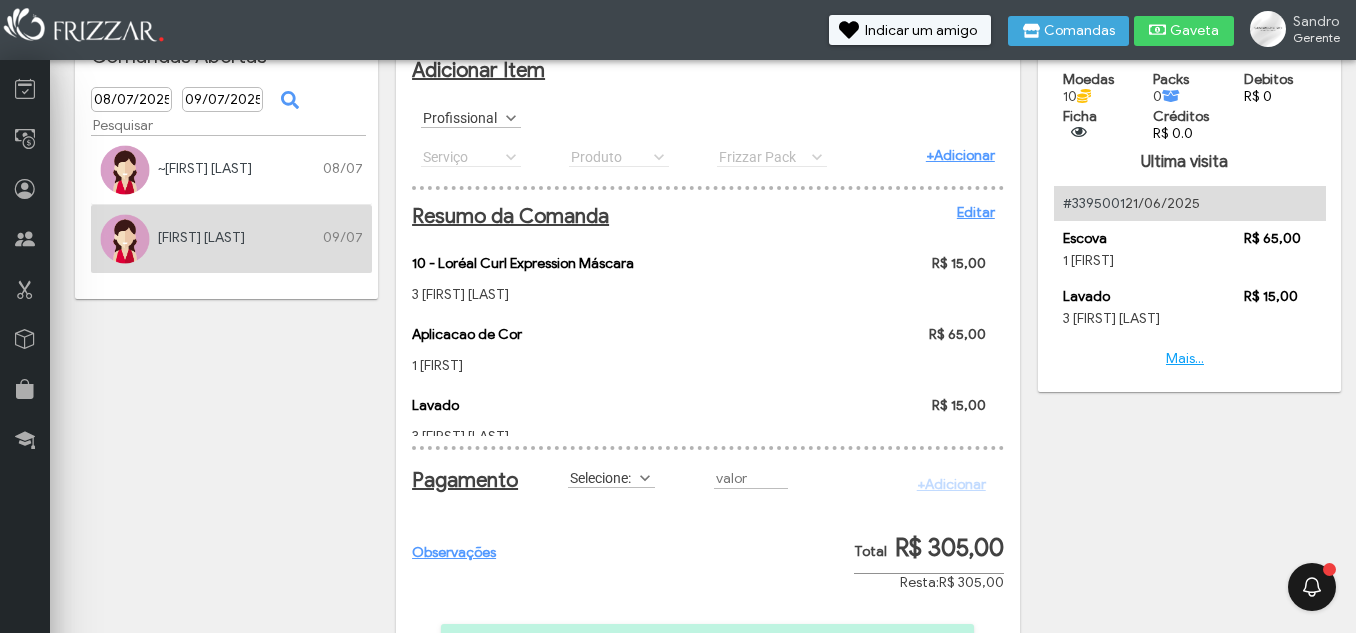 scroll, scrollTop: 0, scrollLeft: 0, axis: both 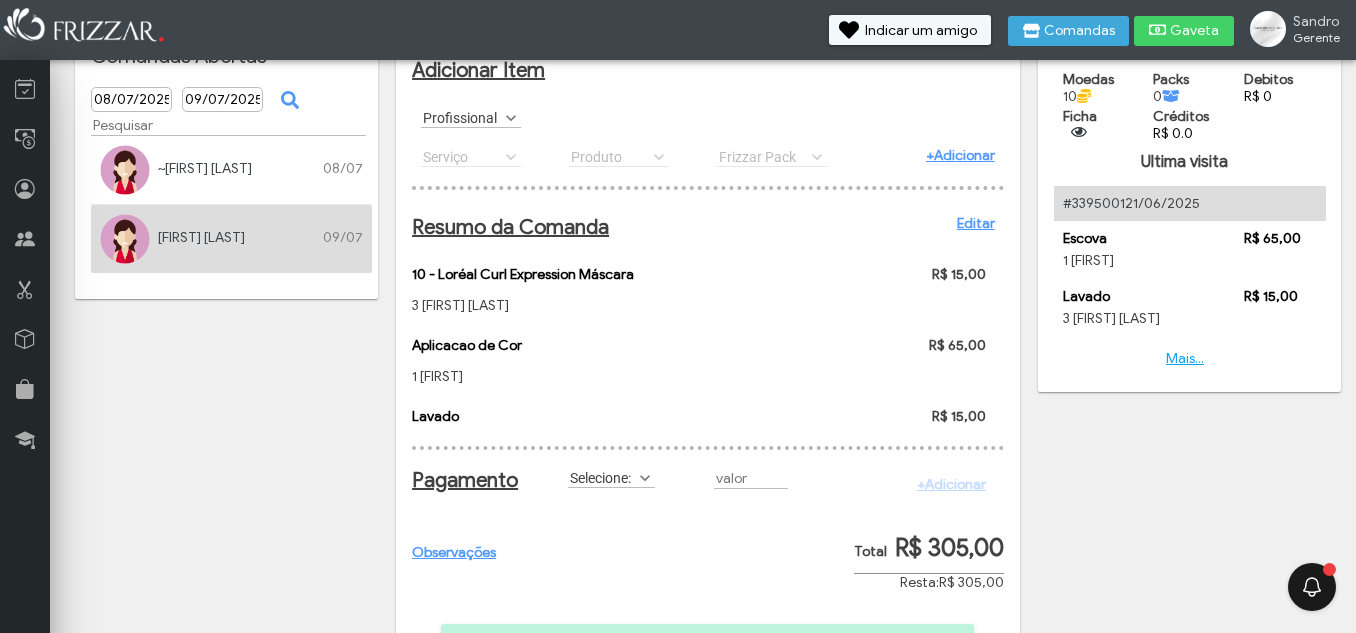 click on "Editar" at bounding box center (976, 223) 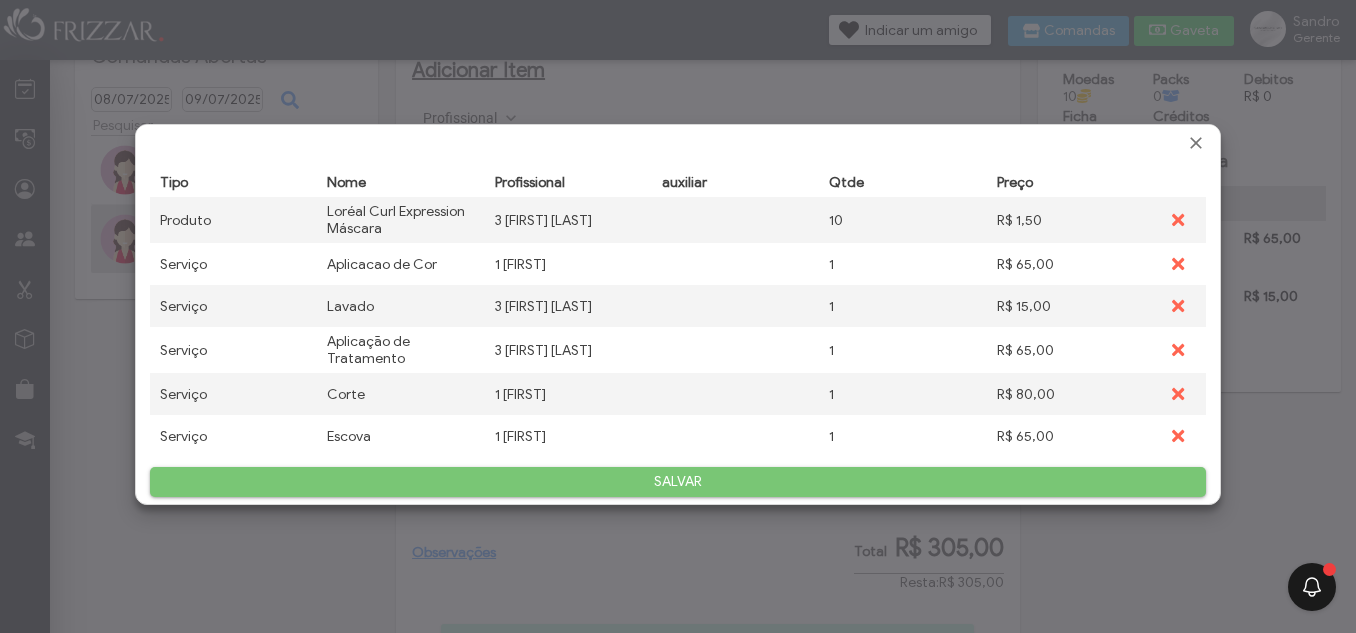 click on "R$ 65,00" at bounding box center [1071, 436] 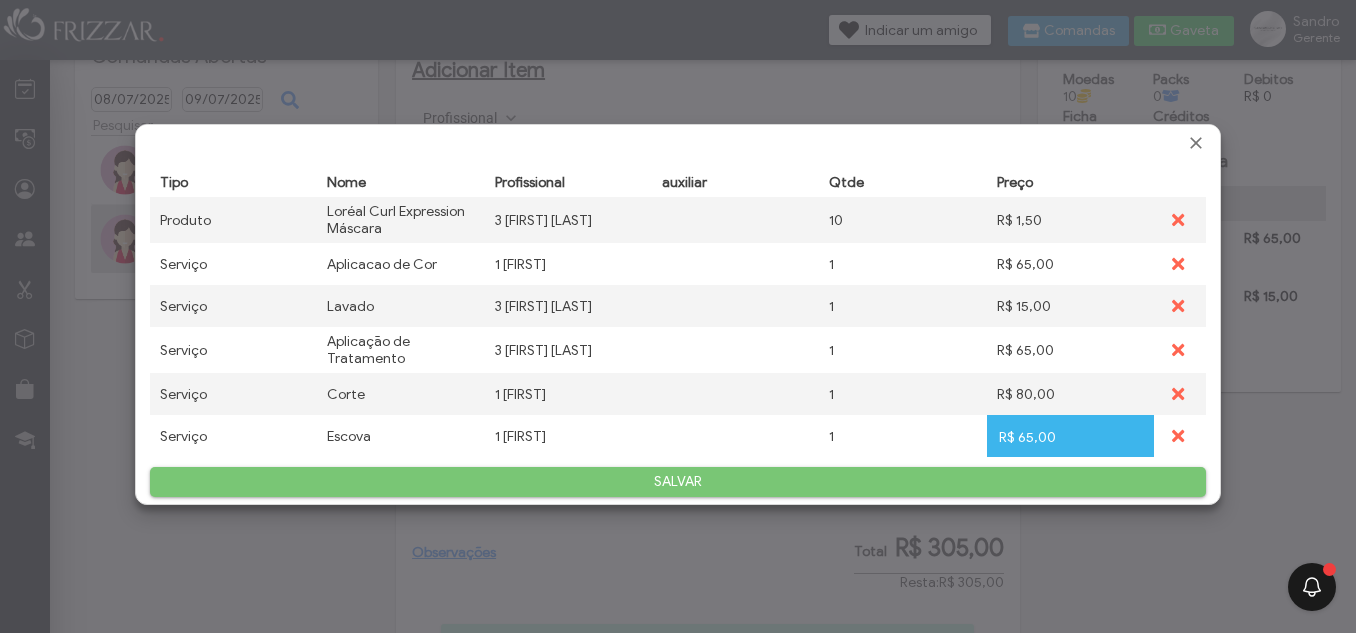 scroll, scrollTop: 0, scrollLeft: 10, axis: horizontal 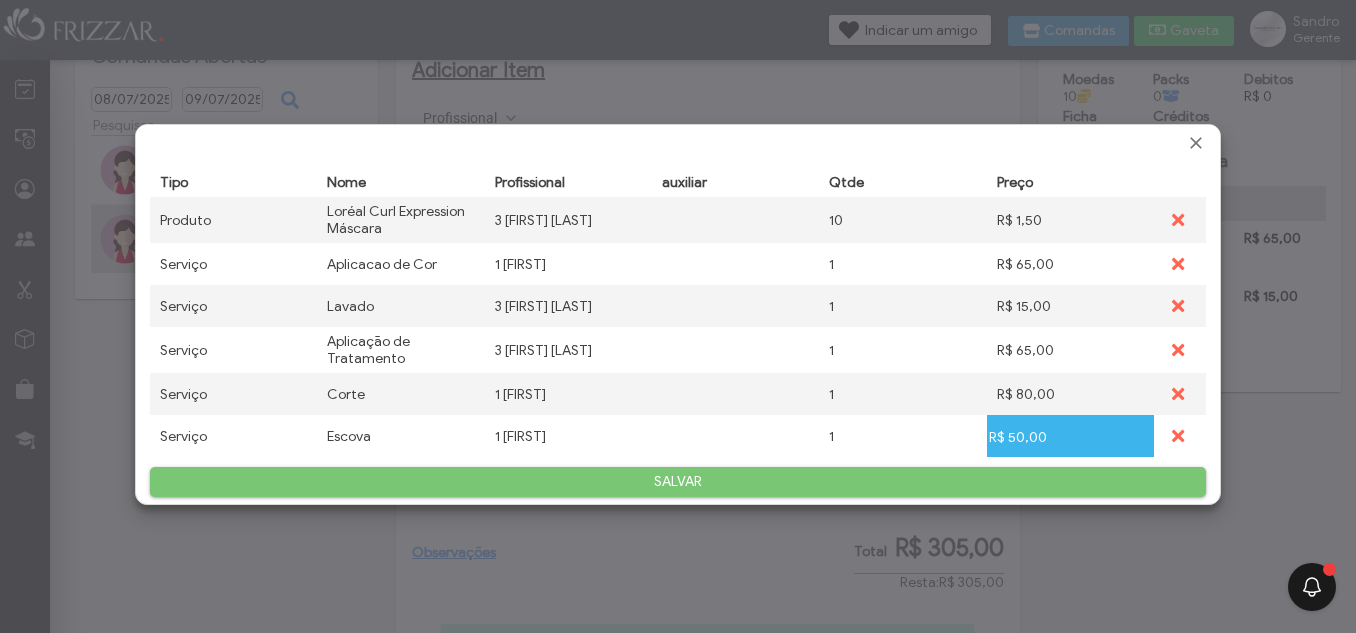 click on "SALVAR" at bounding box center [678, 482] 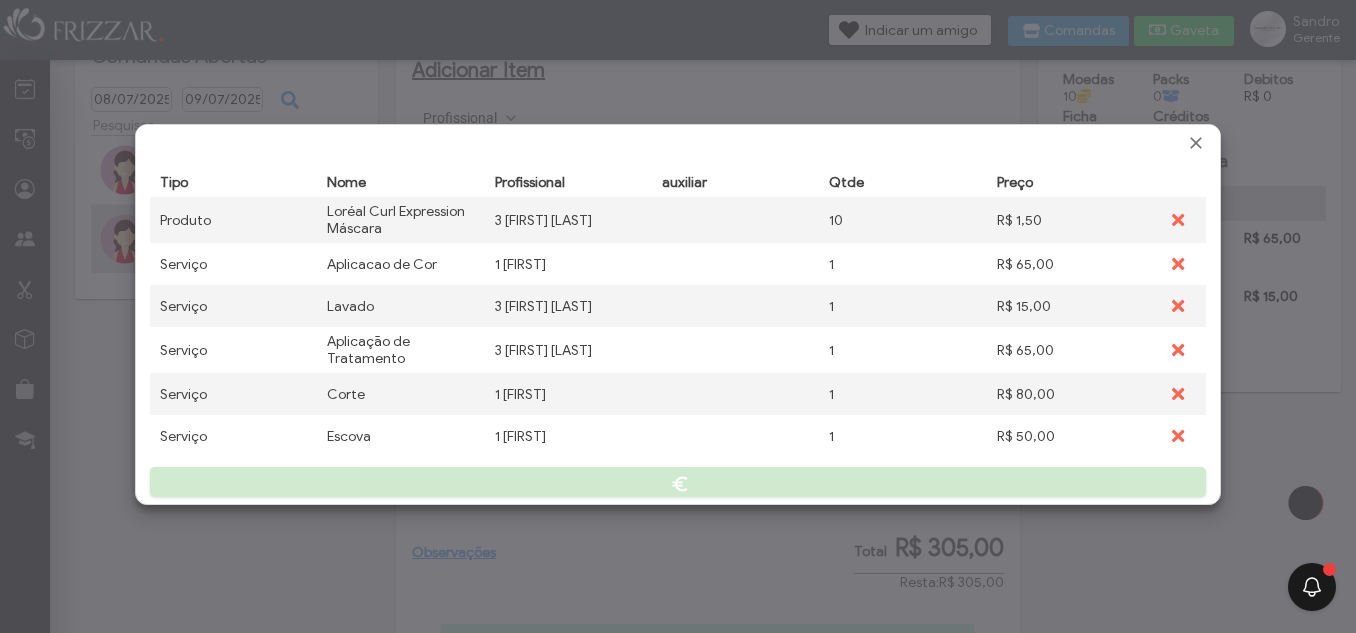 scroll, scrollTop: 0, scrollLeft: 0, axis: both 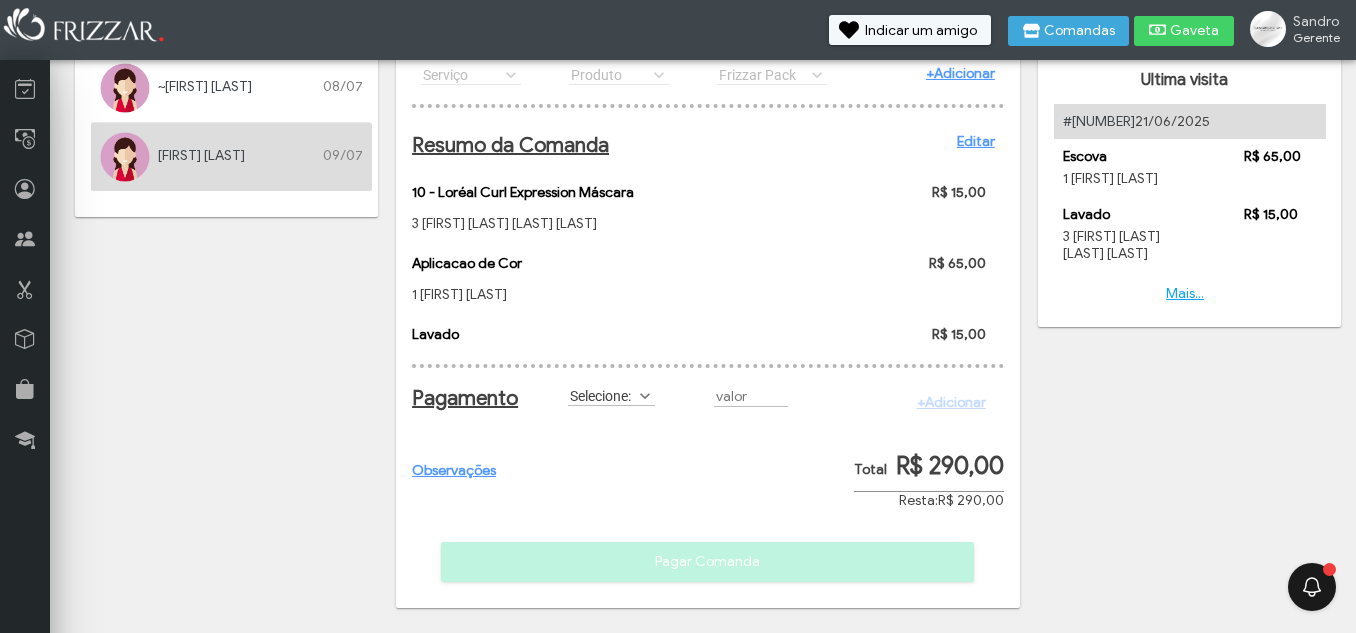 click at bounding box center [645, 396] 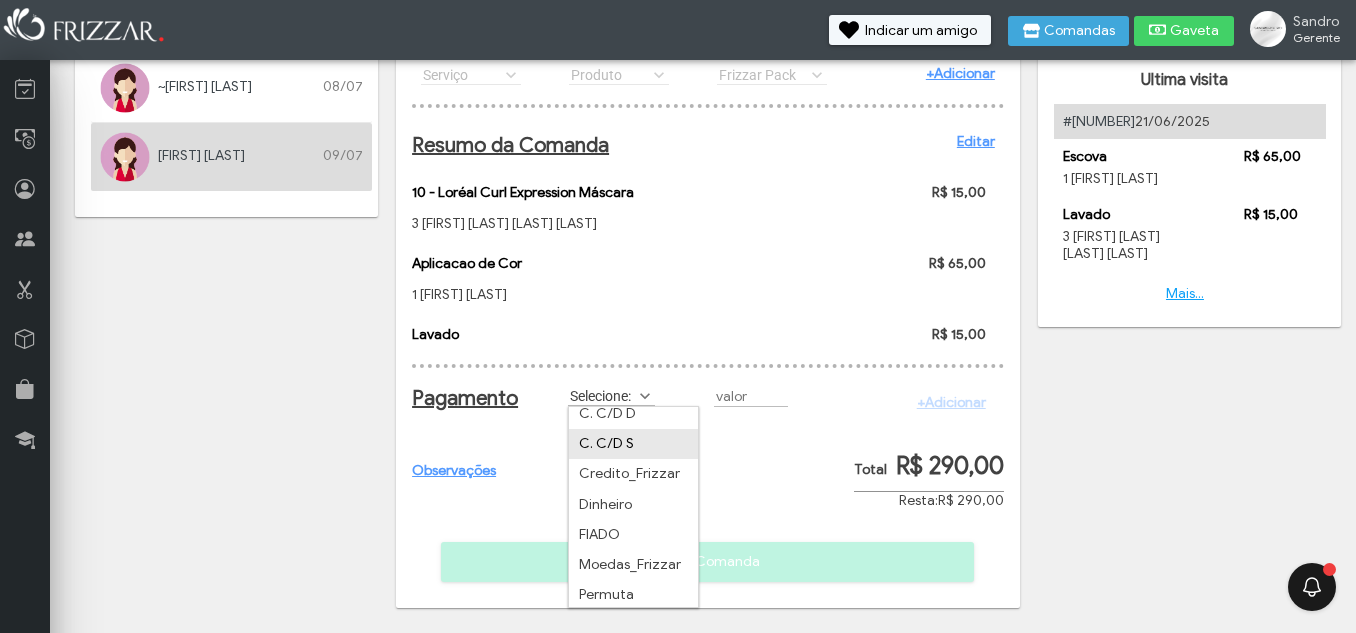 scroll, scrollTop: 11, scrollLeft: 0, axis: vertical 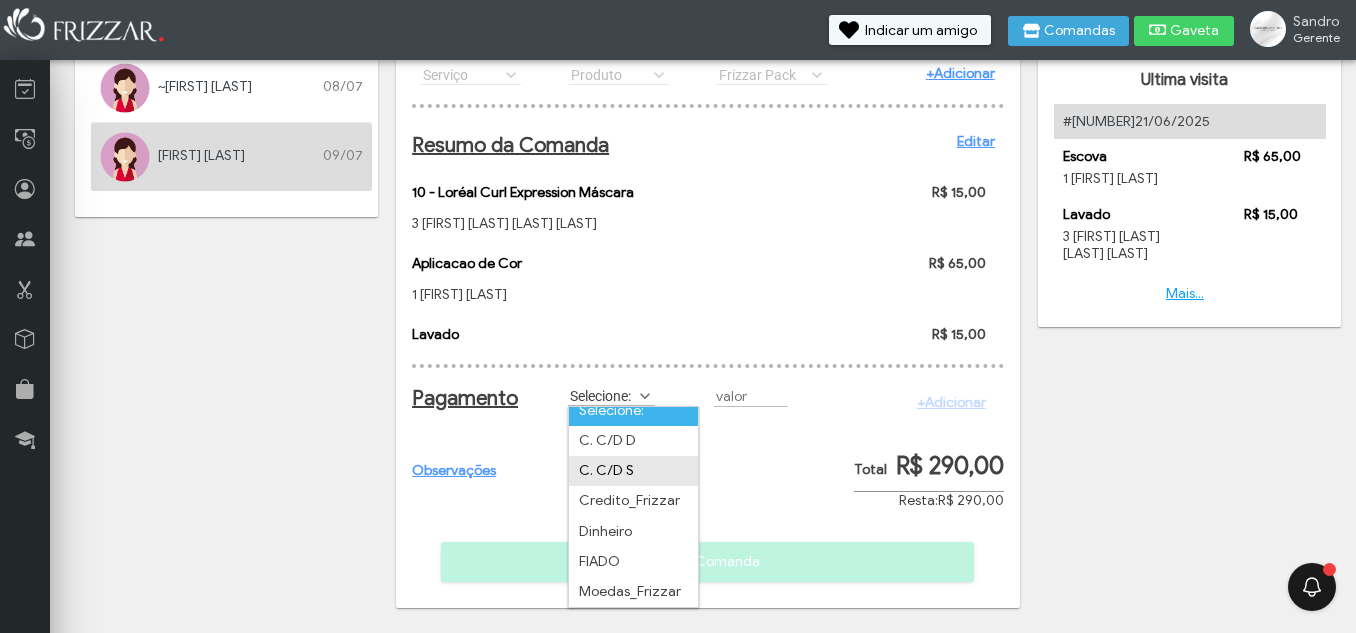 click on "C. C/D S" at bounding box center [633, 471] 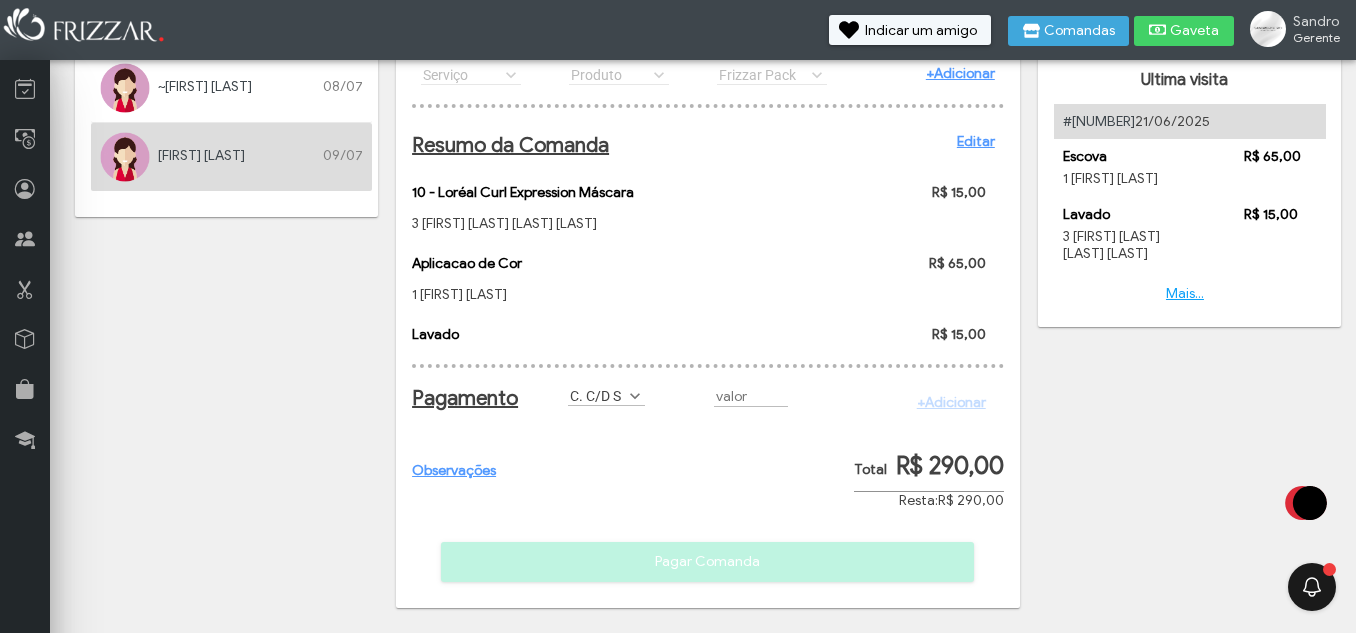 click at bounding box center [751, 396] 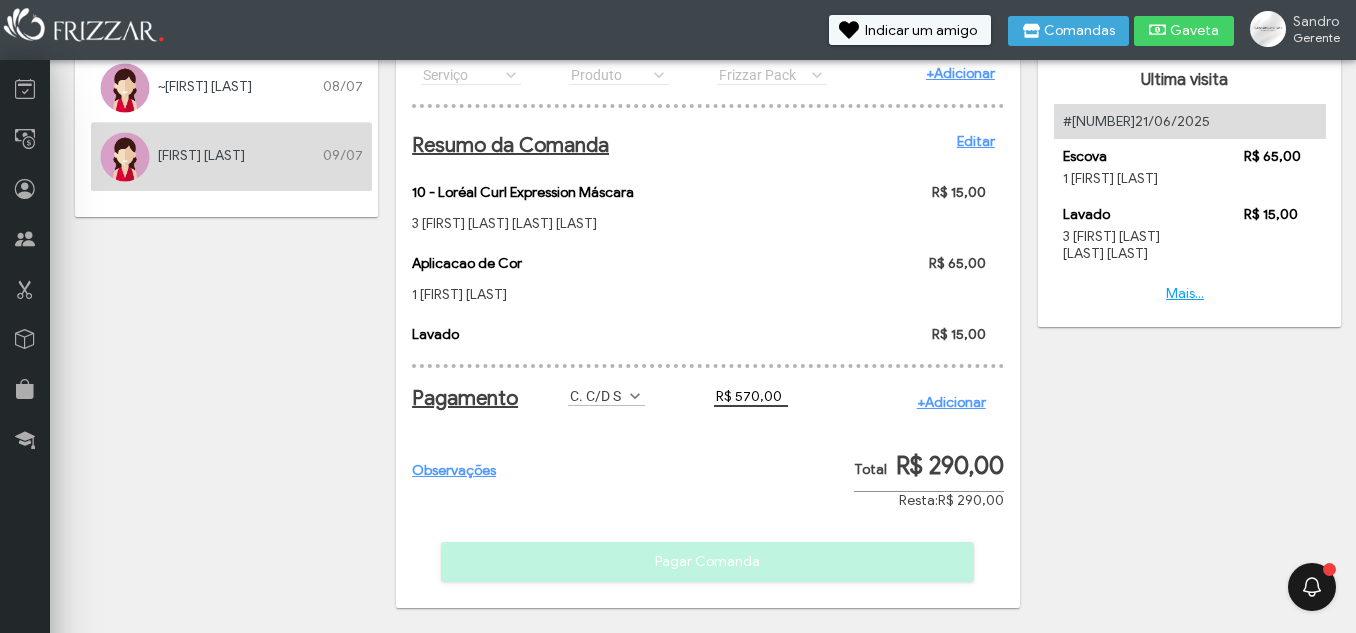 click on "+Adicionar" at bounding box center [951, 402] 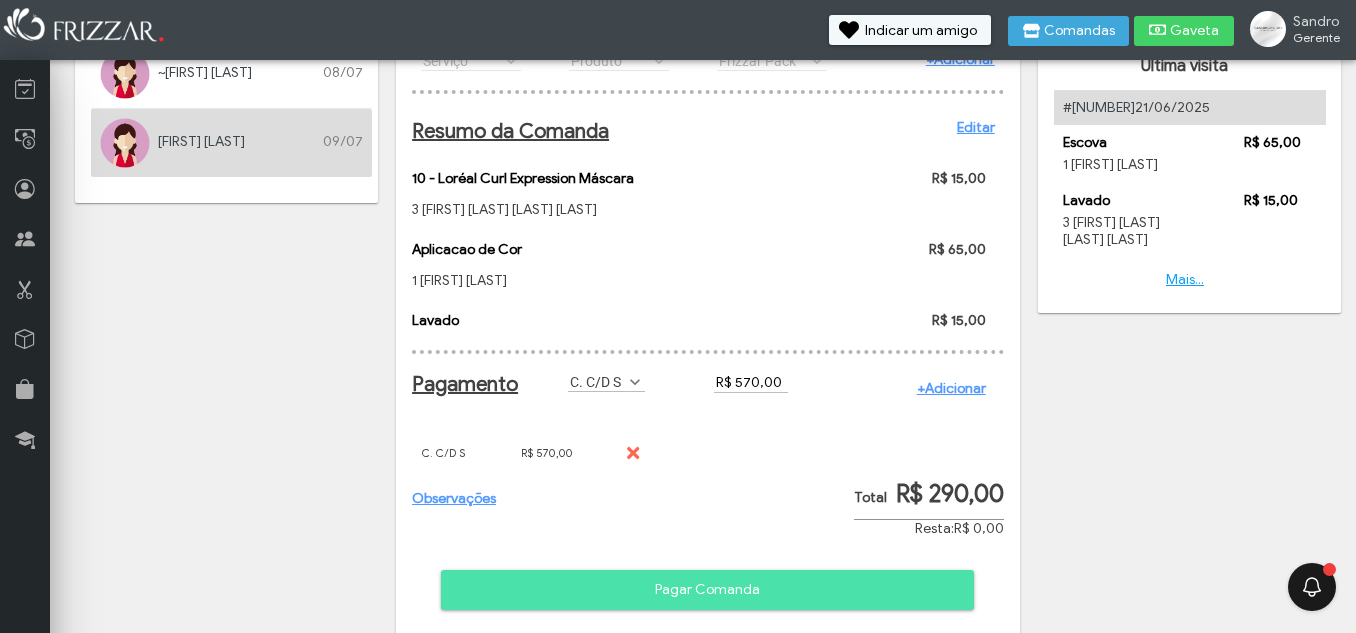 scroll, scrollTop: 209, scrollLeft: 0, axis: vertical 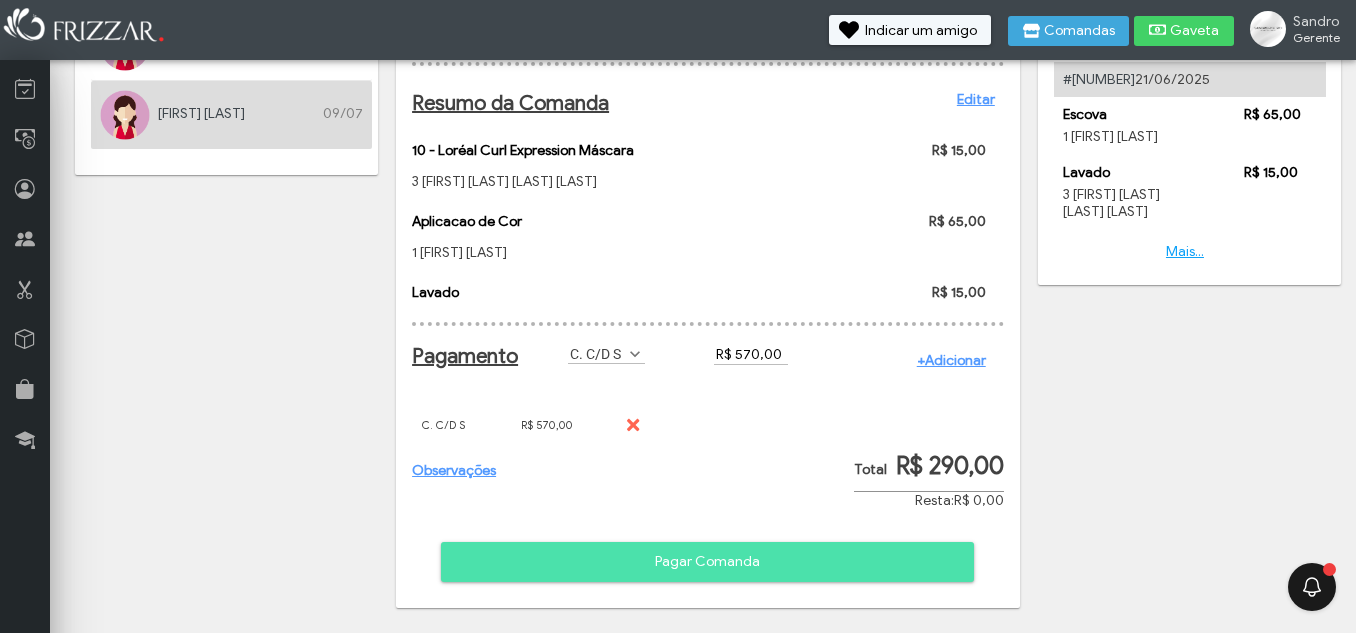 click on "Pagar Comanda" at bounding box center (707, 562) 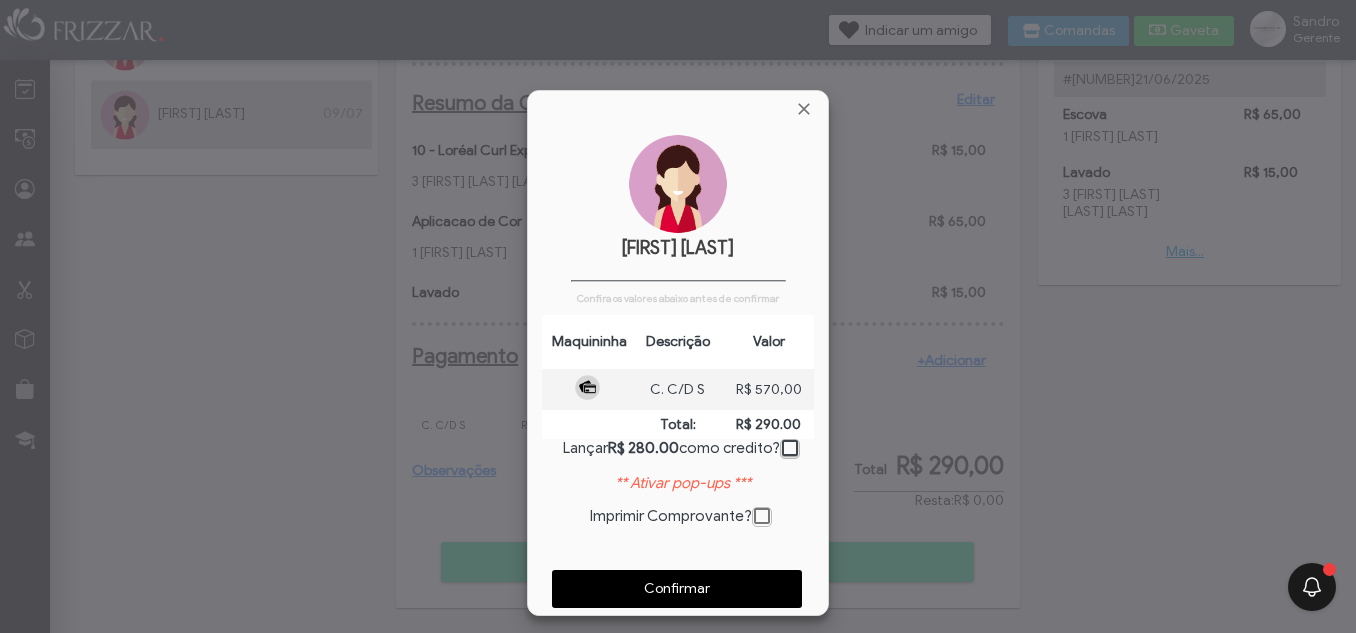 scroll, scrollTop: 10, scrollLeft: 11, axis: both 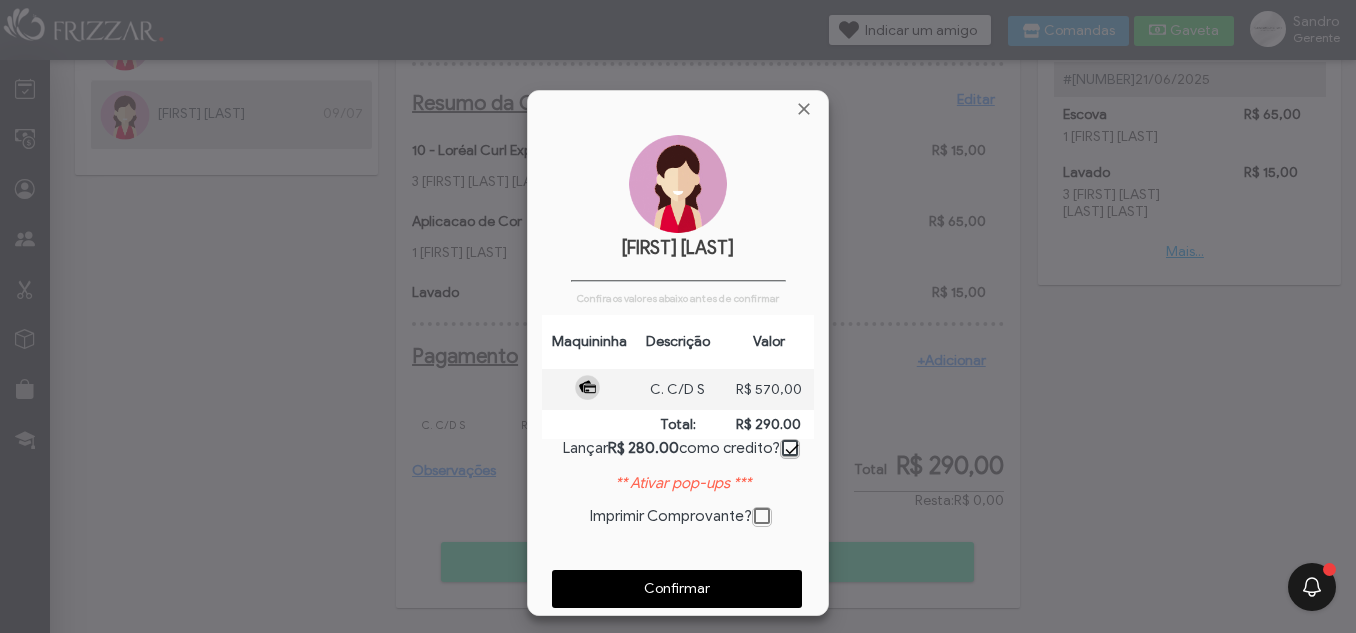 click on "Confirmar" at bounding box center (677, 589) 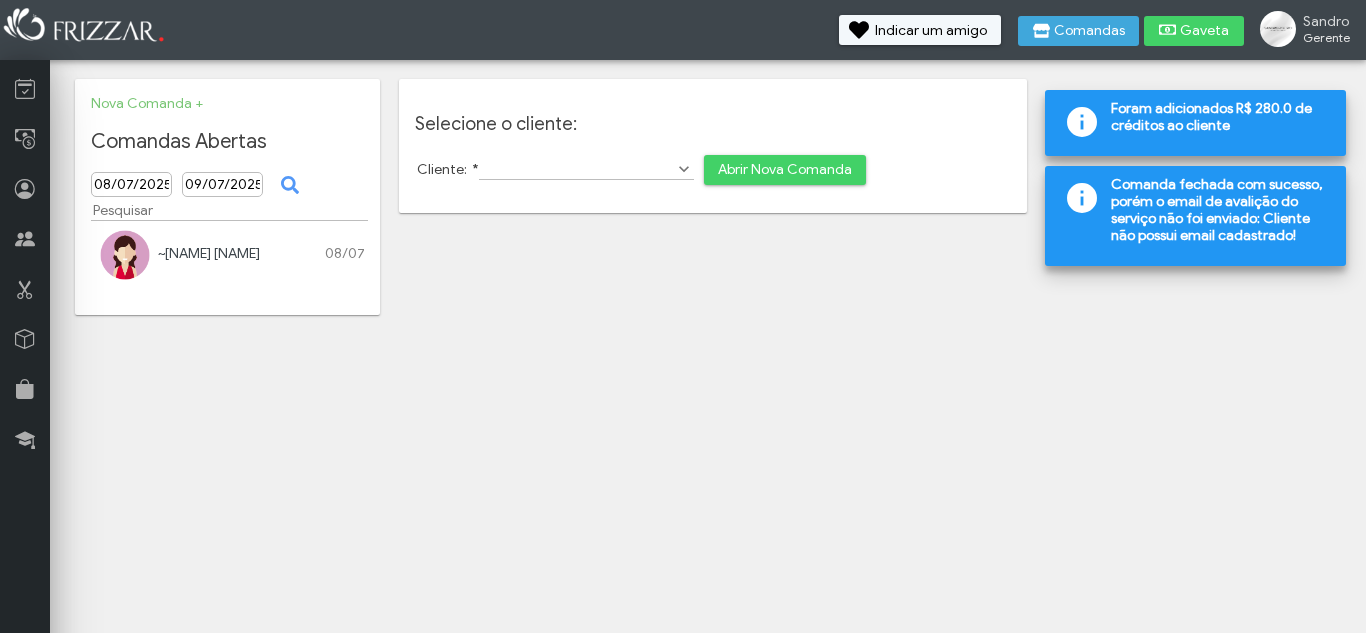 scroll, scrollTop: 0, scrollLeft: 0, axis: both 